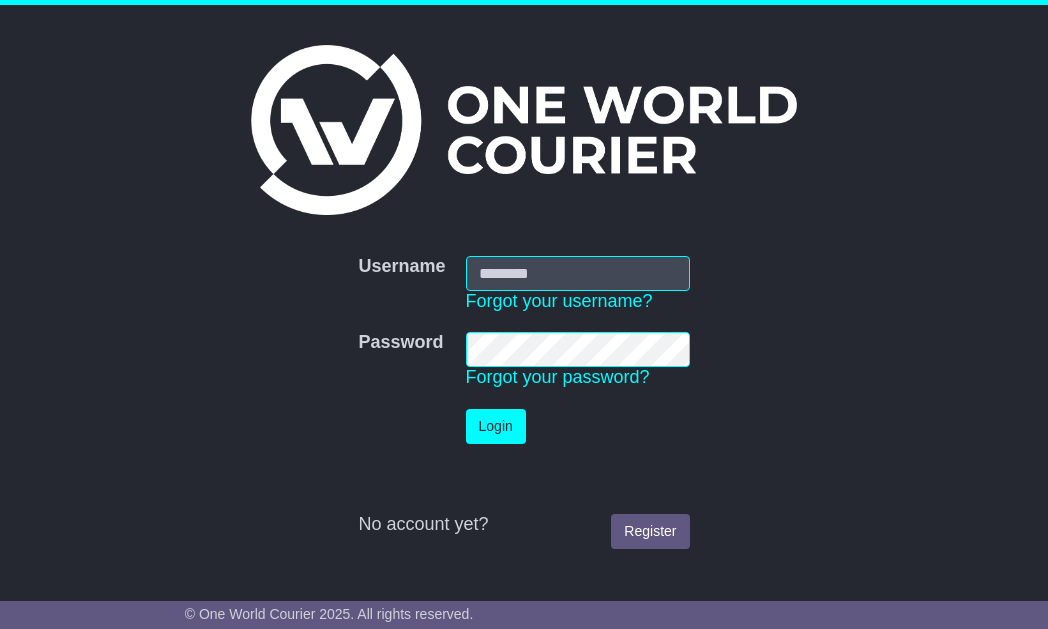 scroll, scrollTop: 0, scrollLeft: 0, axis: both 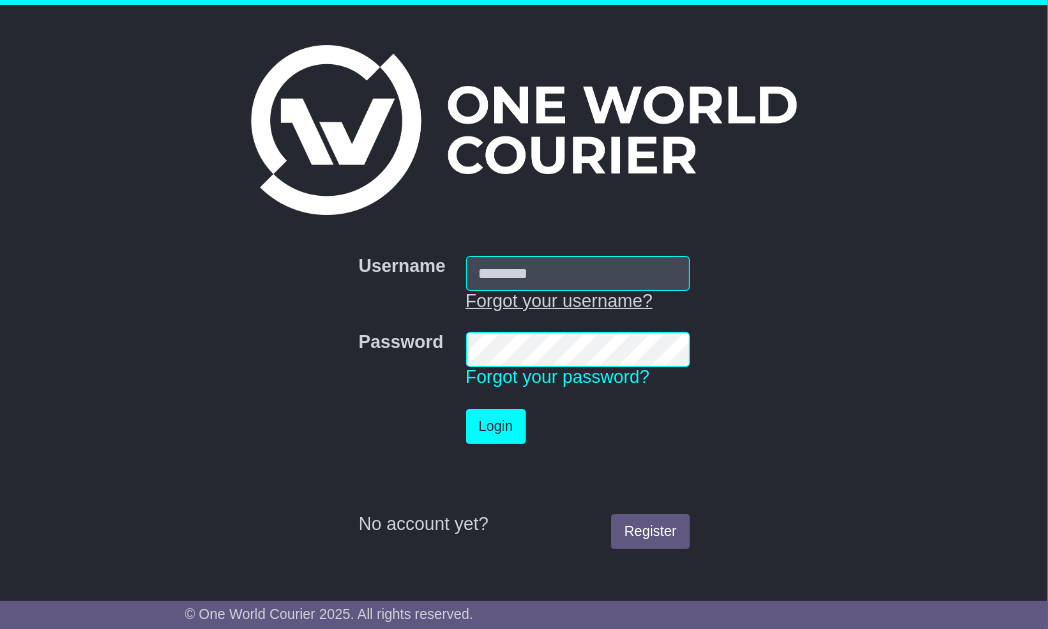 type on "**********" 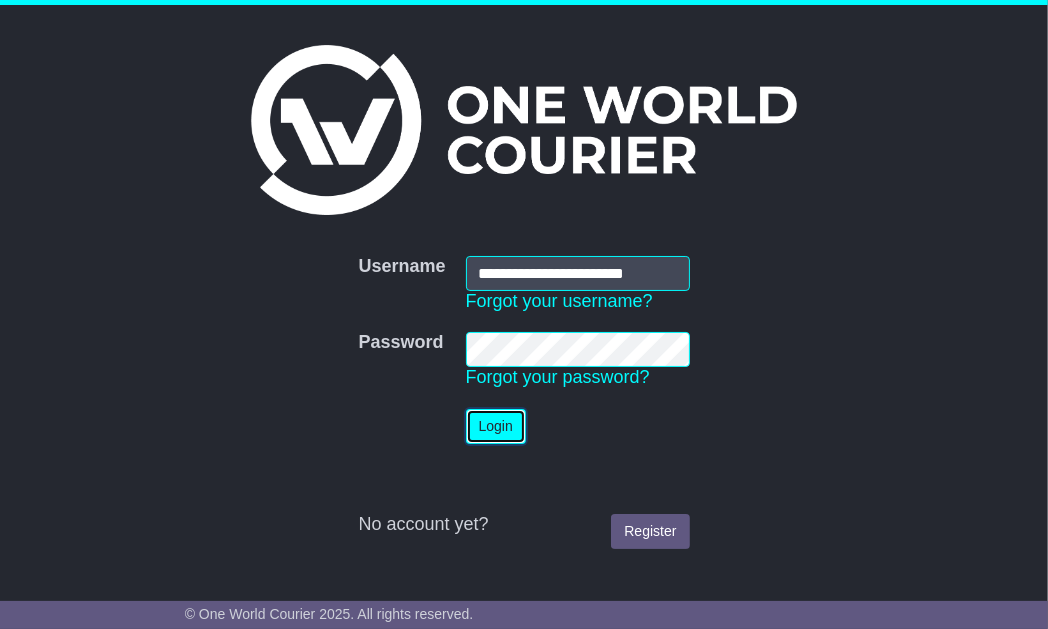 click on "Login" at bounding box center (496, 426) 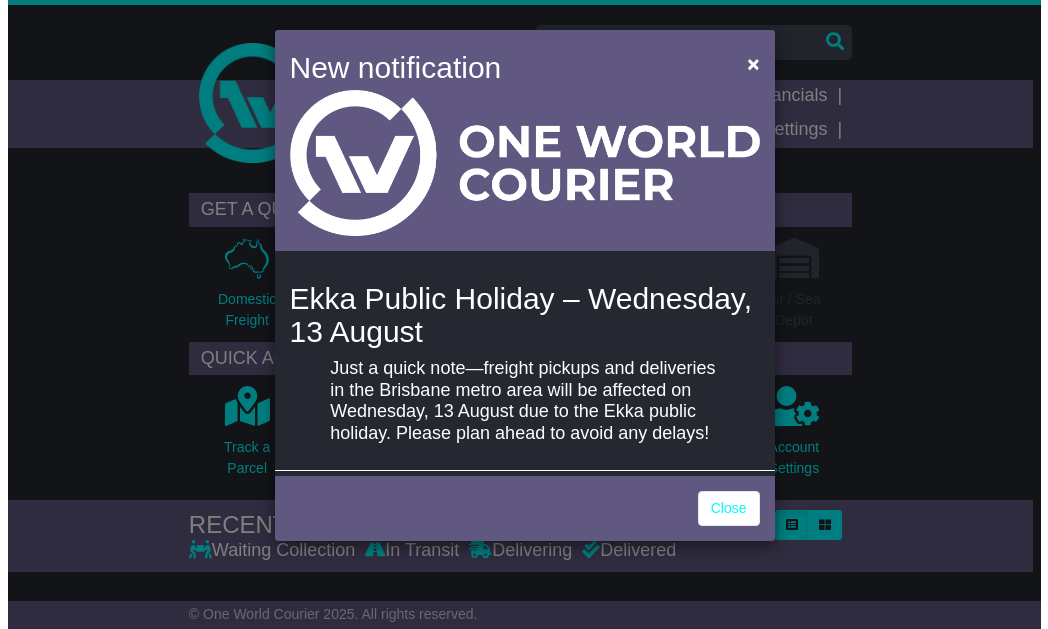 scroll, scrollTop: 0, scrollLeft: 0, axis: both 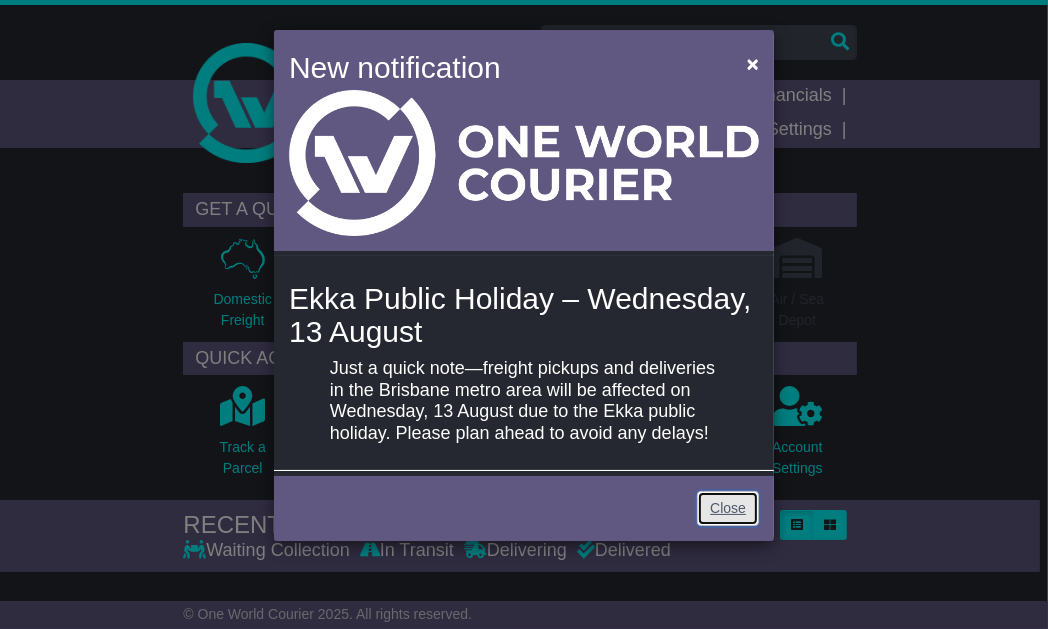 click on "Close" at bounding box center (728, 508) 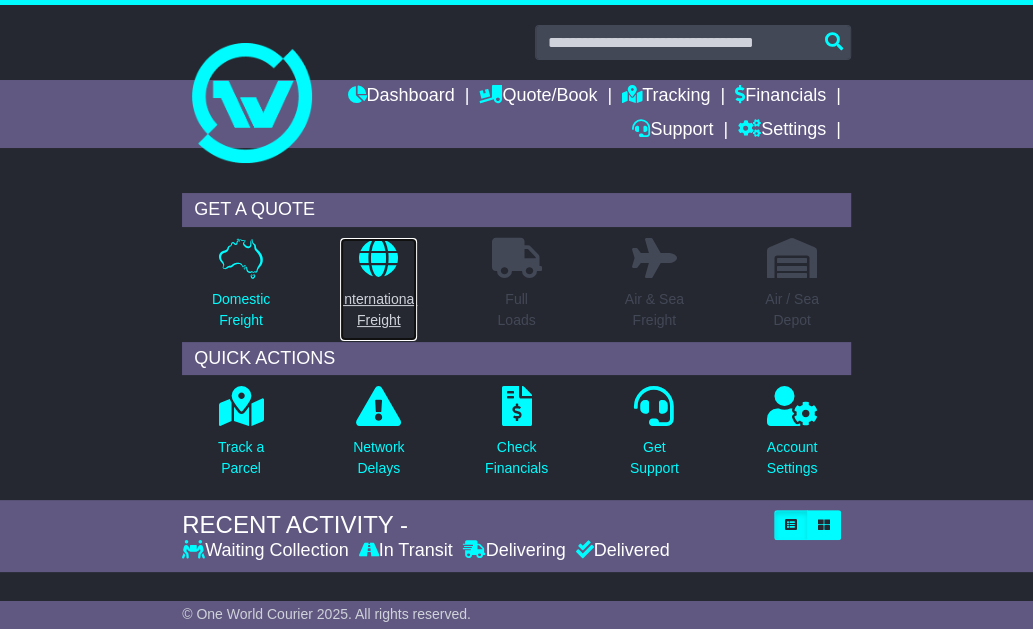 click at bounding box center [378, 258] 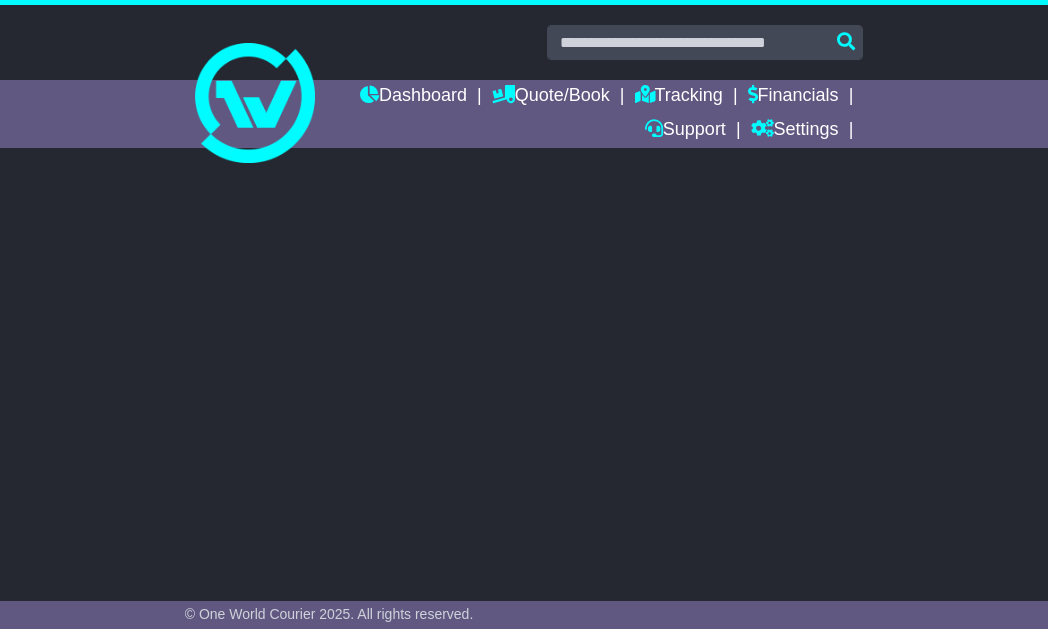 scroll, scrollTop: 0, scrollLeft: 0, axis: both 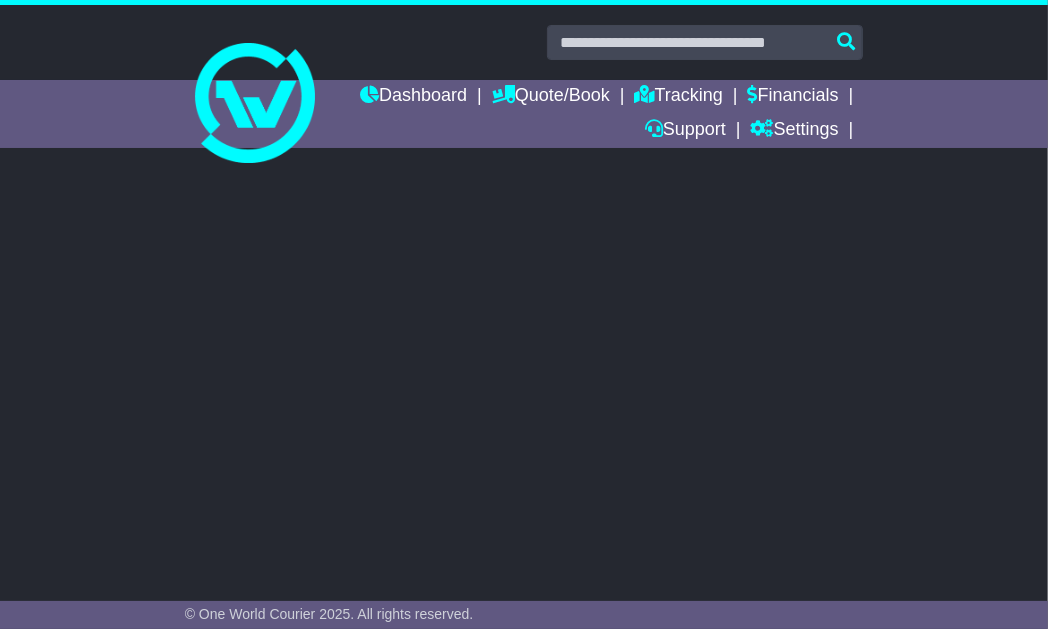 select on "**" 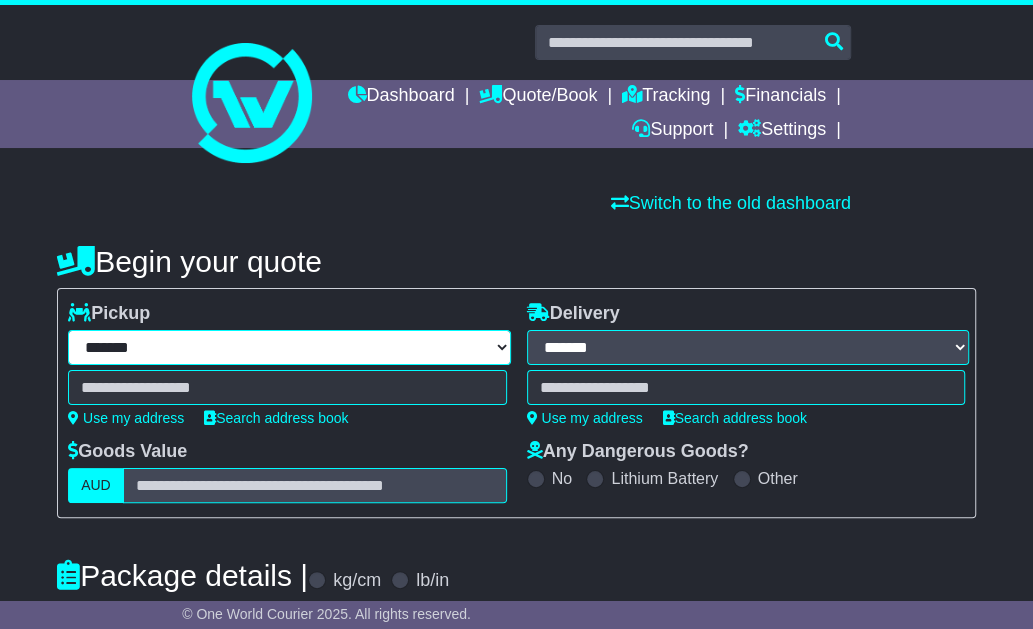 click on "**********" at bounding box center [289, 347] 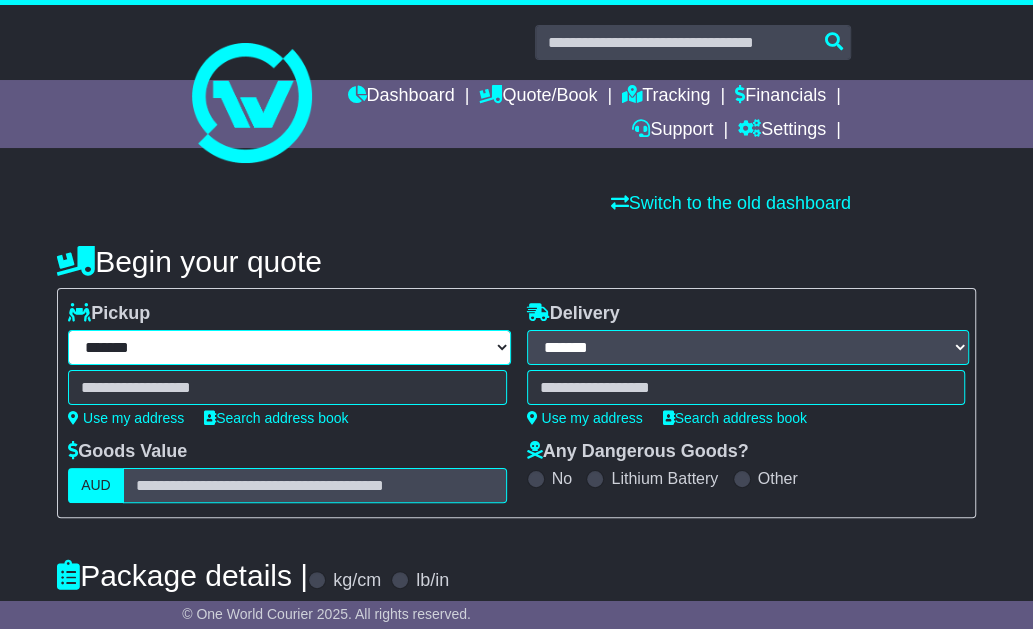 select on "***" 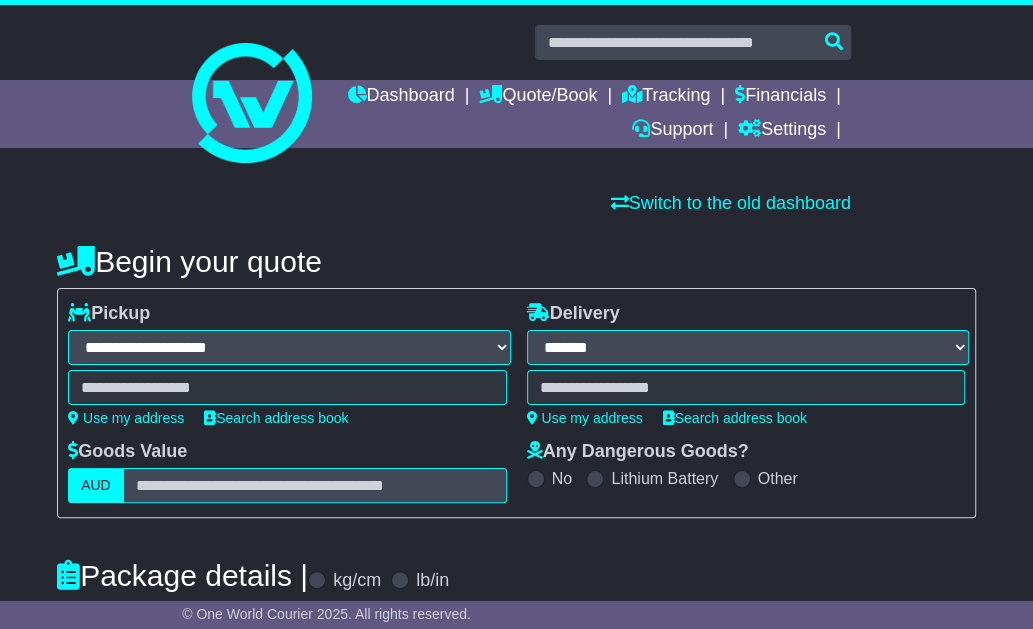 click on "**********" at bounding box center [289, 347] 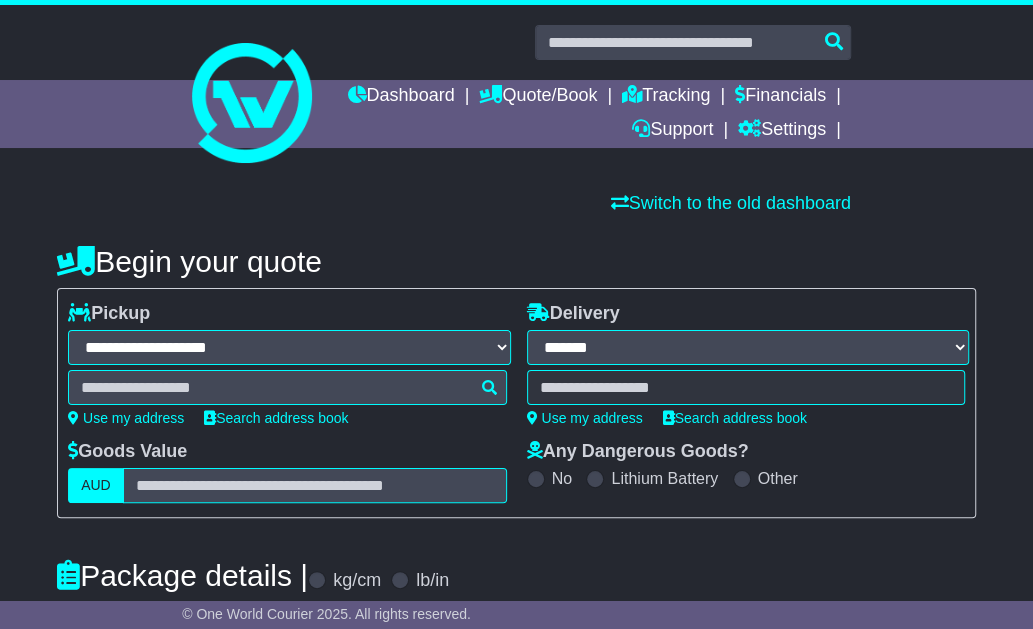 click at bounding box center (287, 387) 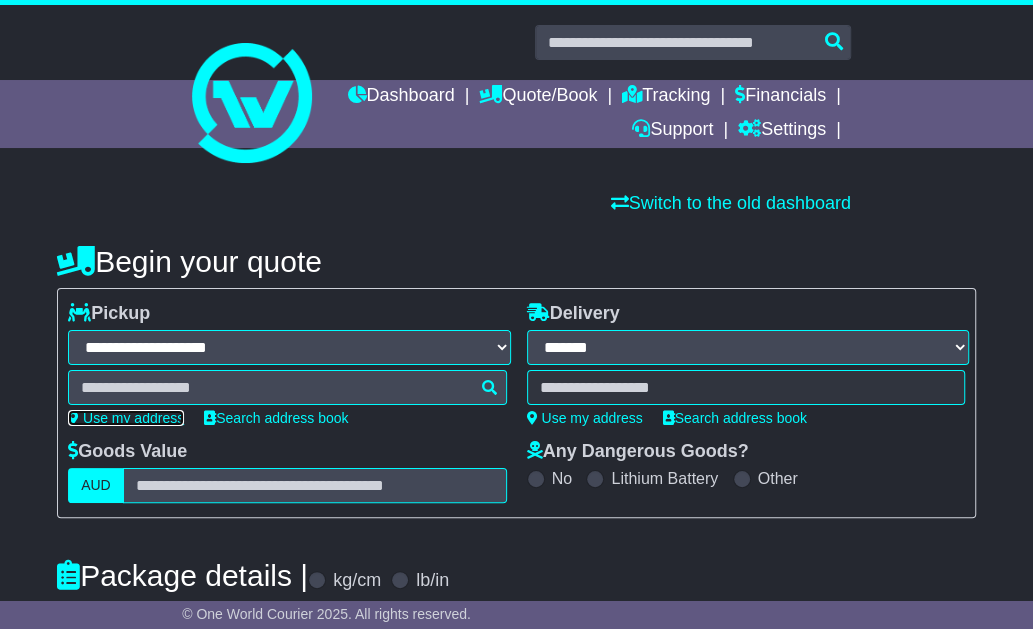 click on "Use my address" at bounding box center [126, 418] 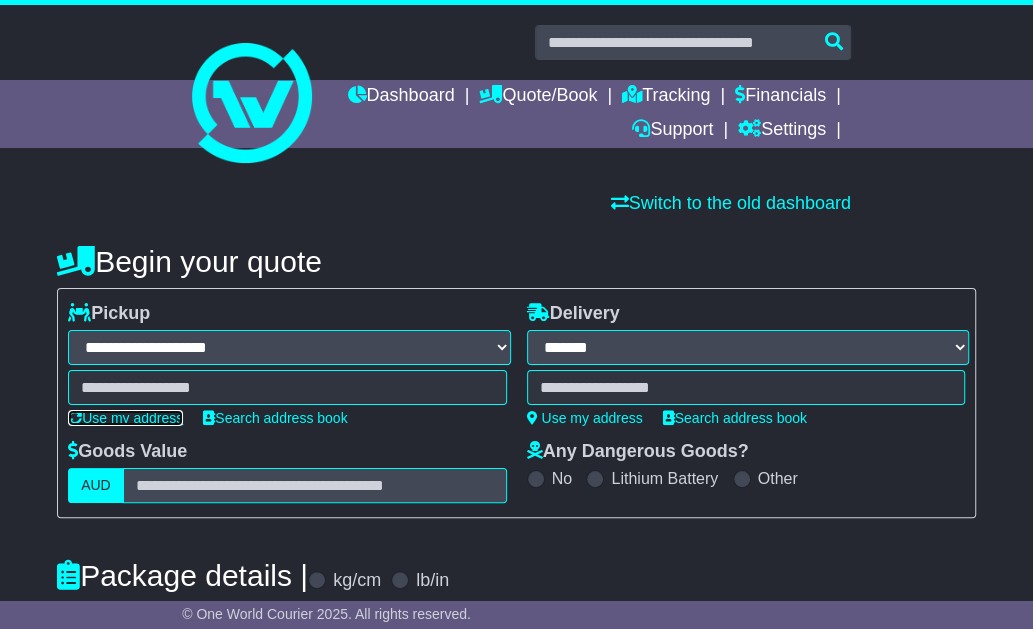 type on "**********" 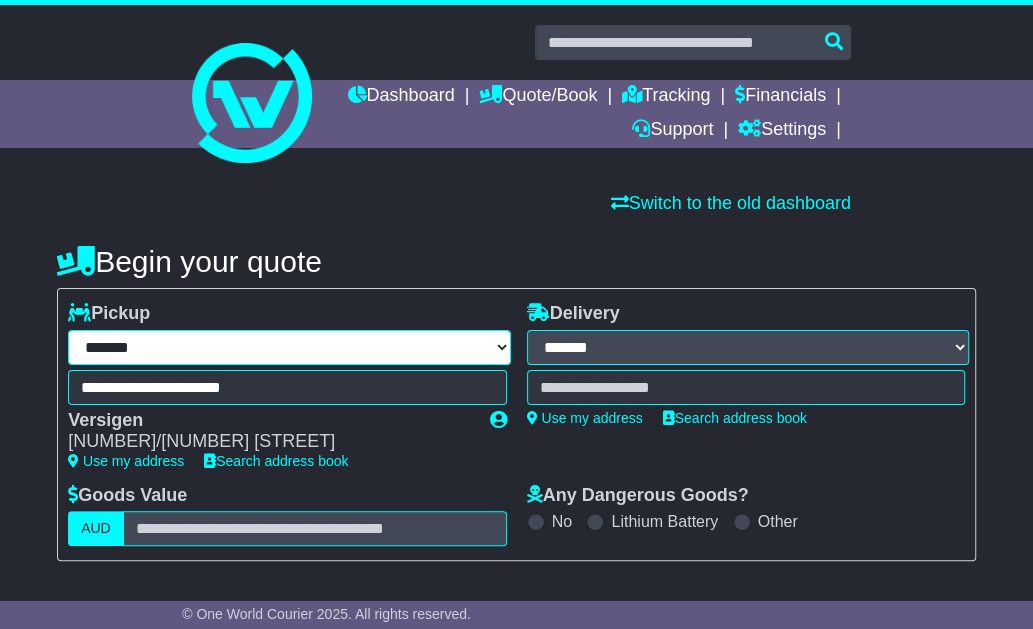 click on "**********" at bounding box center [289, 347] 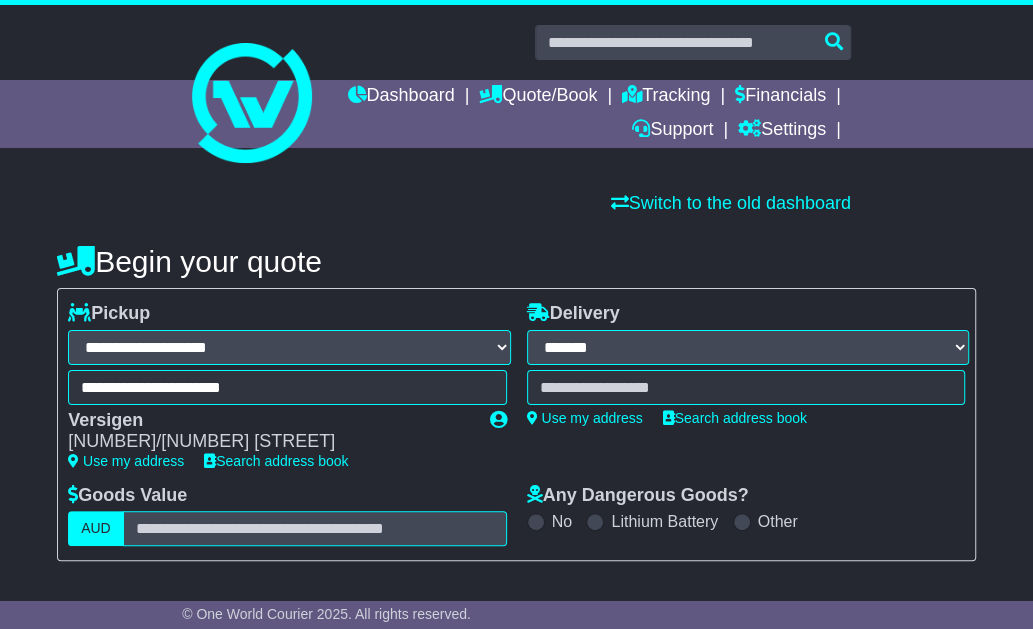 click on "**********" at bounding box center [289, 347] 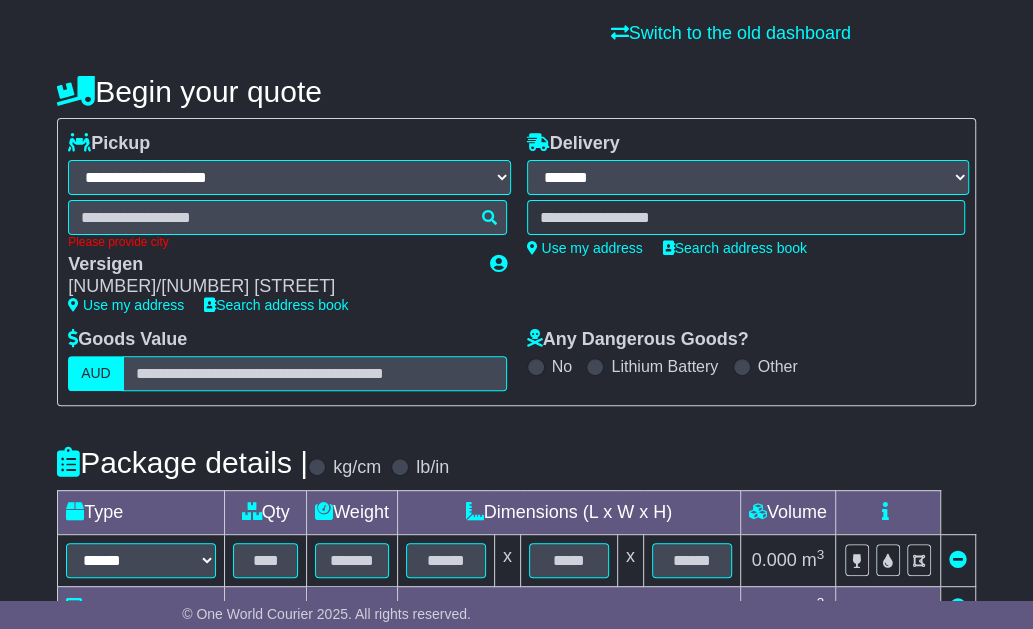 scroll, scrollTop: 200, scrollLeft: 0, axis: vertical 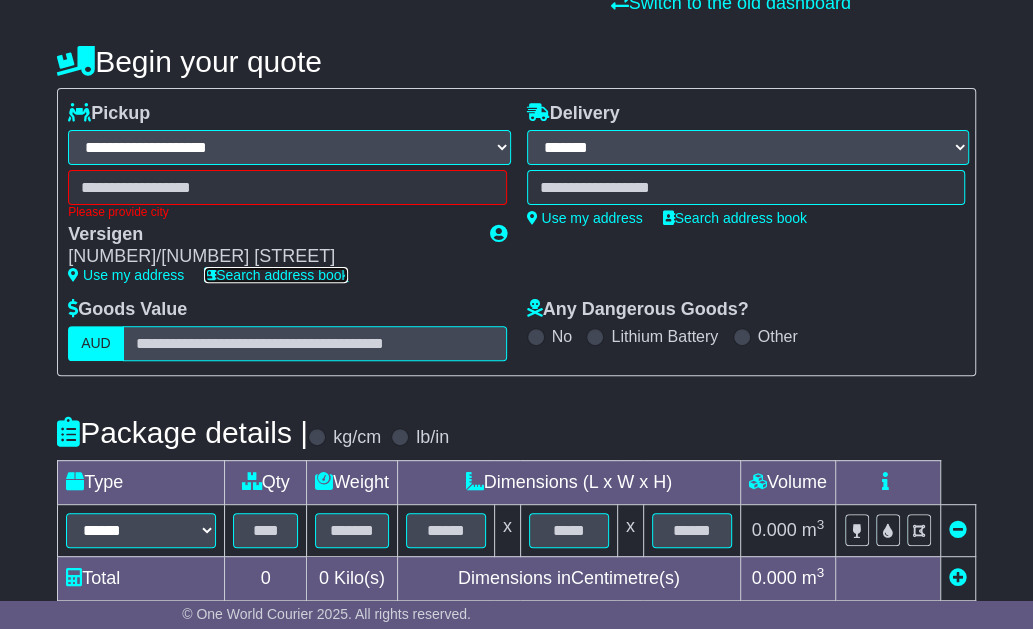 click on "Search address book" at bounding box center [276, 275] 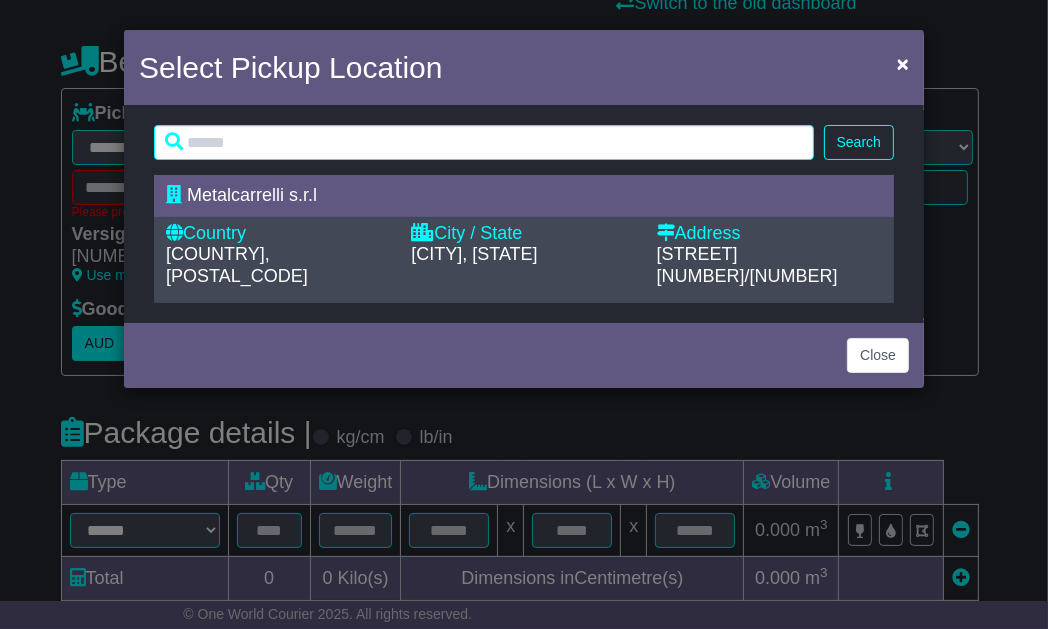 click on "Metalcarrelli s.r.l" at bounding box center [252, 195] 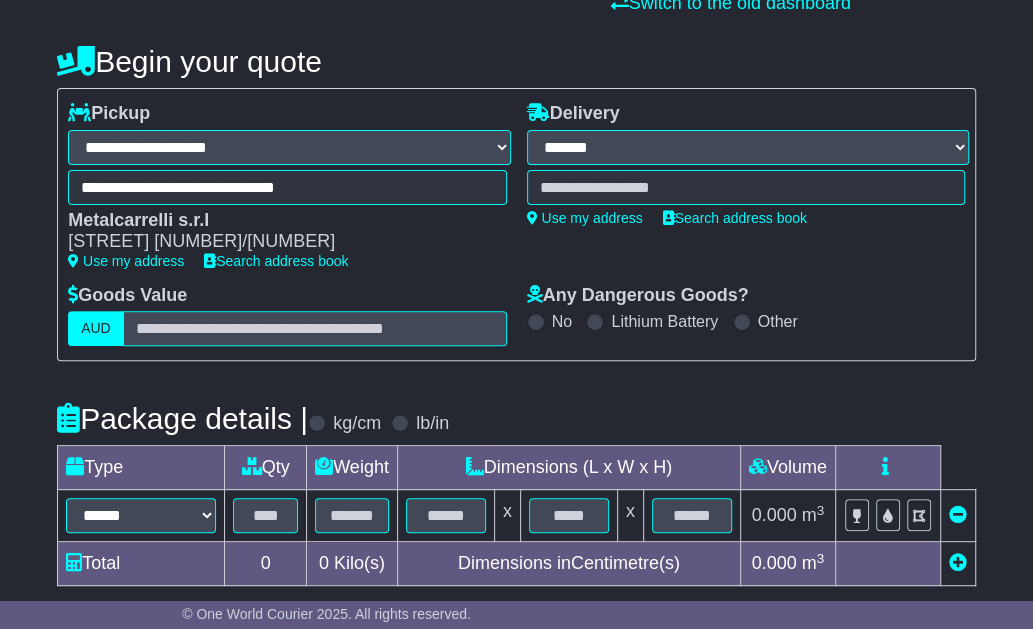 click at bounding box center [746, 187] 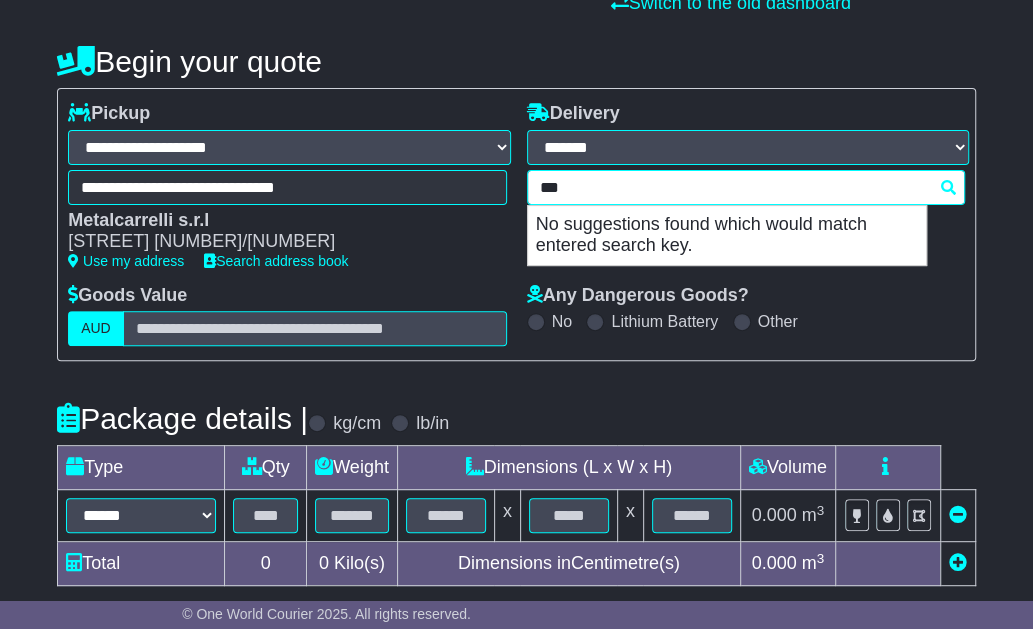 type on "****" 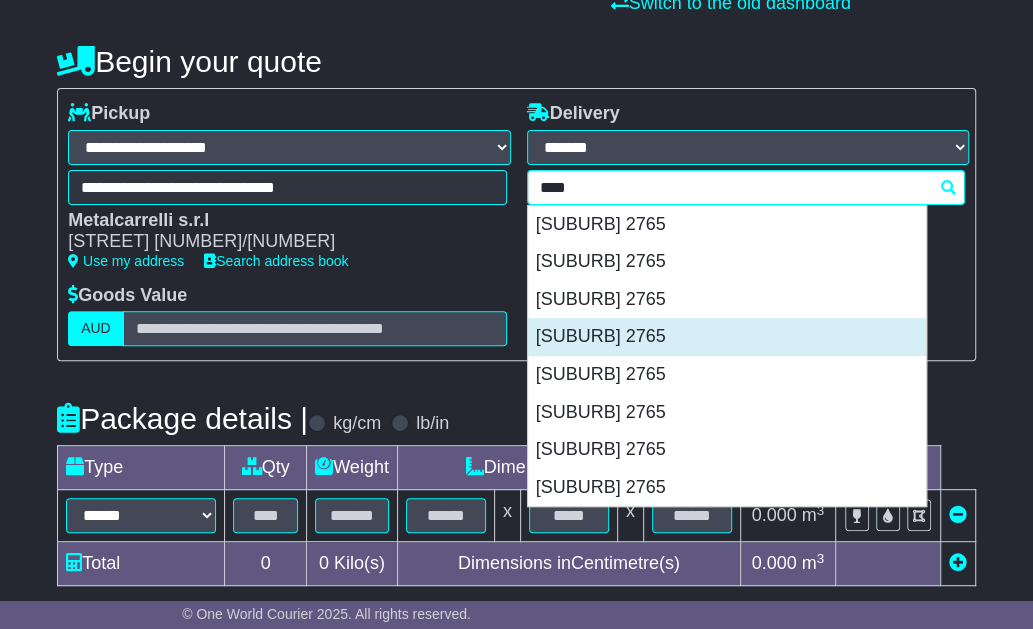click on "[SUBURB] 2765" at bounding box center (727, 337) 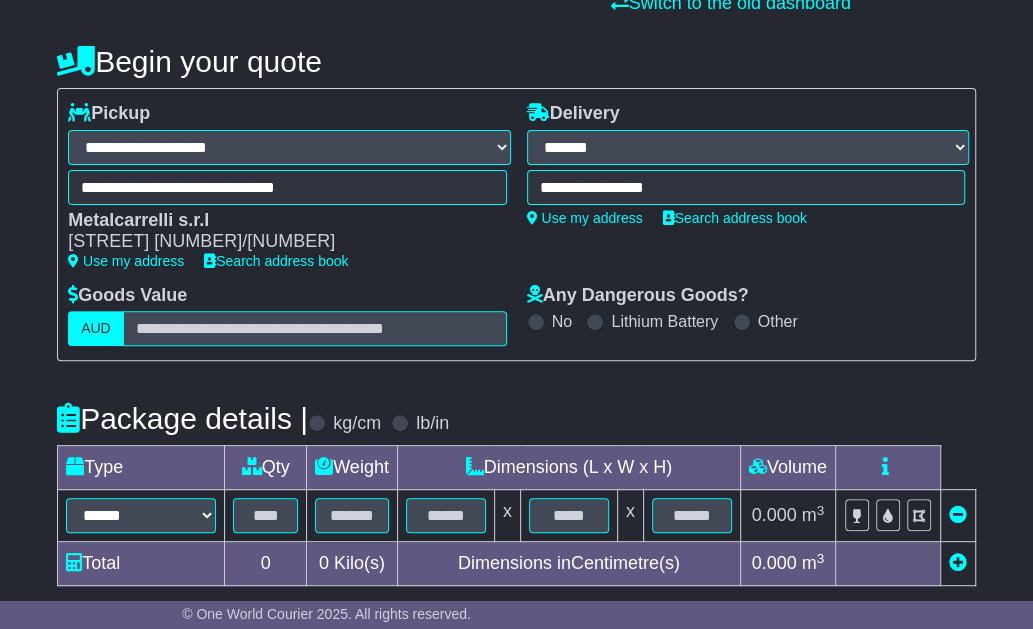 type on "**********" 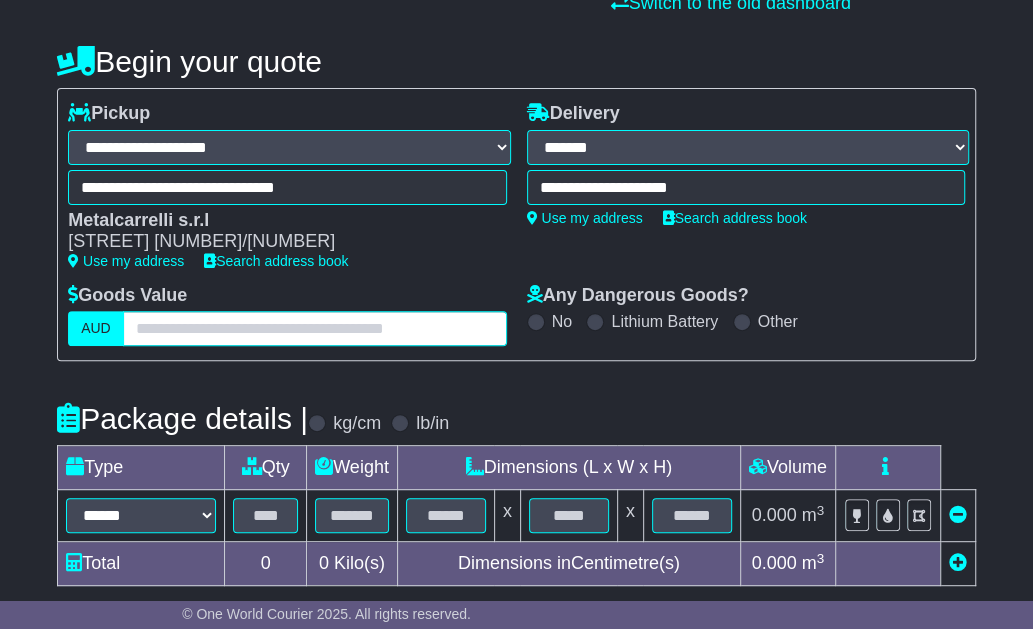 click at bounding box center (315, 328) 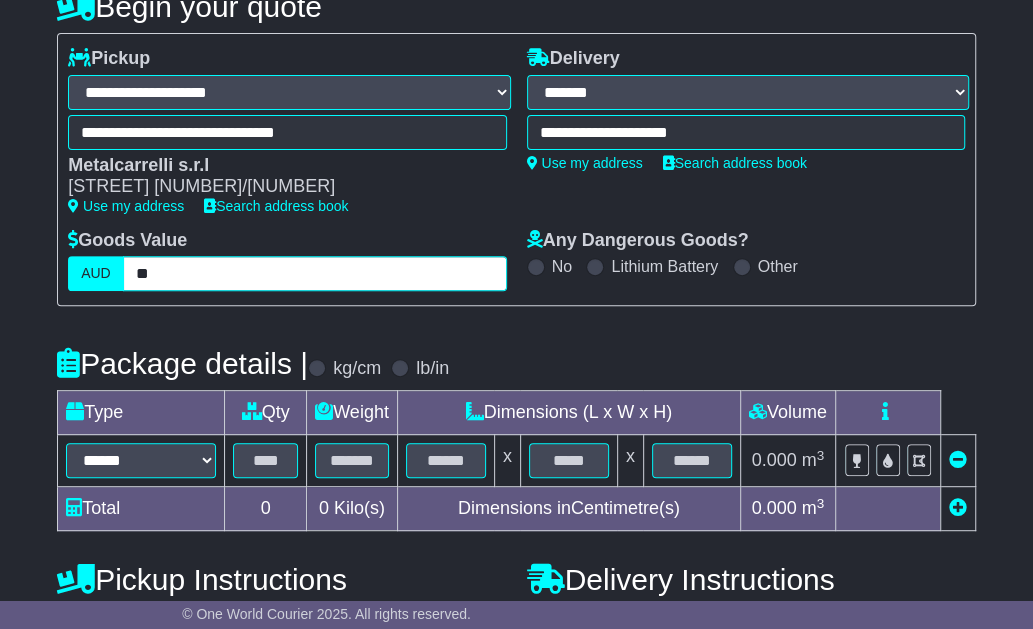 scroll, scrollTop: 300, scrollLeft: 0, axis: vertical 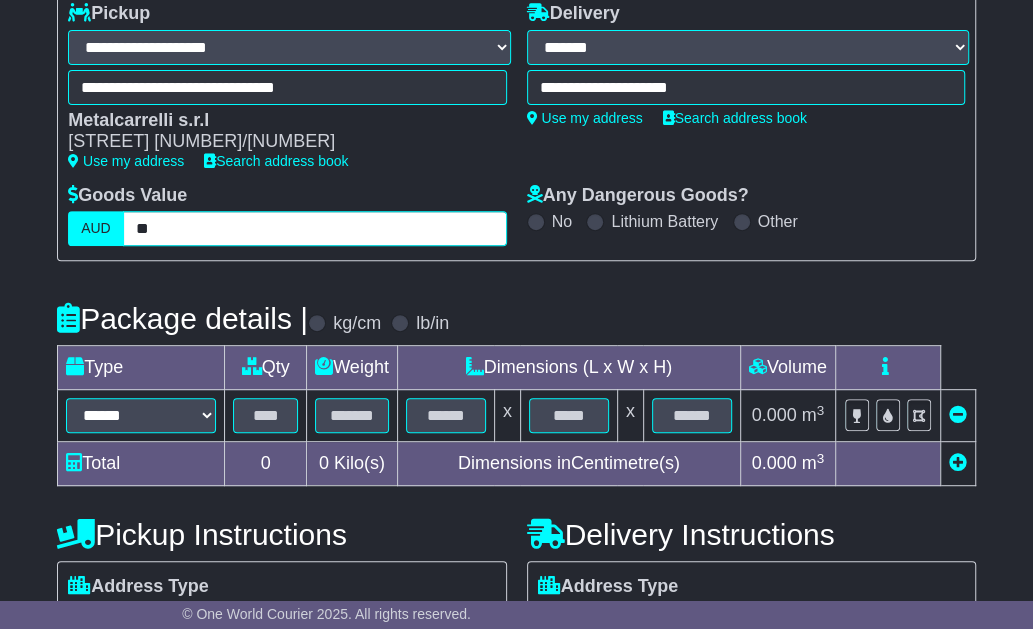 type on "**" 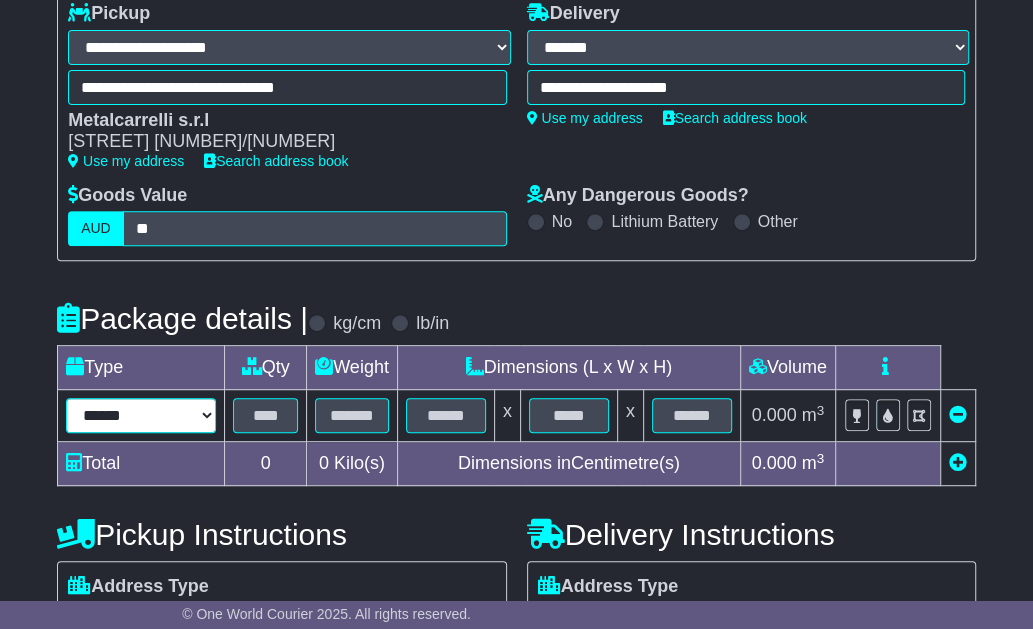click on "****** ****** *** ******** ***** **** **** ****** *** *******" at bounding box center (141, 415) 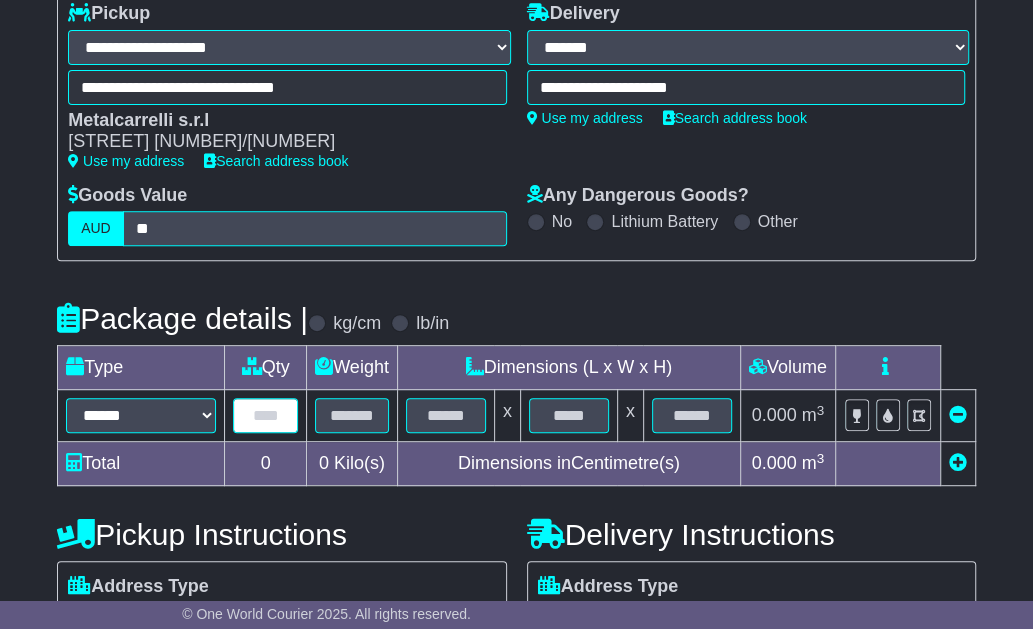 click at bounding box center [265, 415] 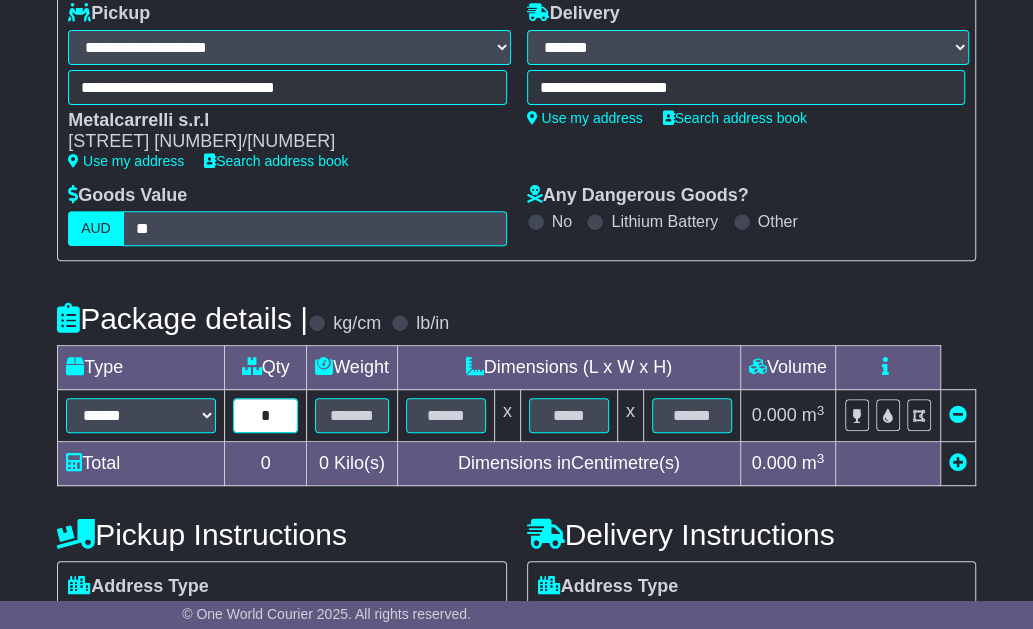 type on "*" 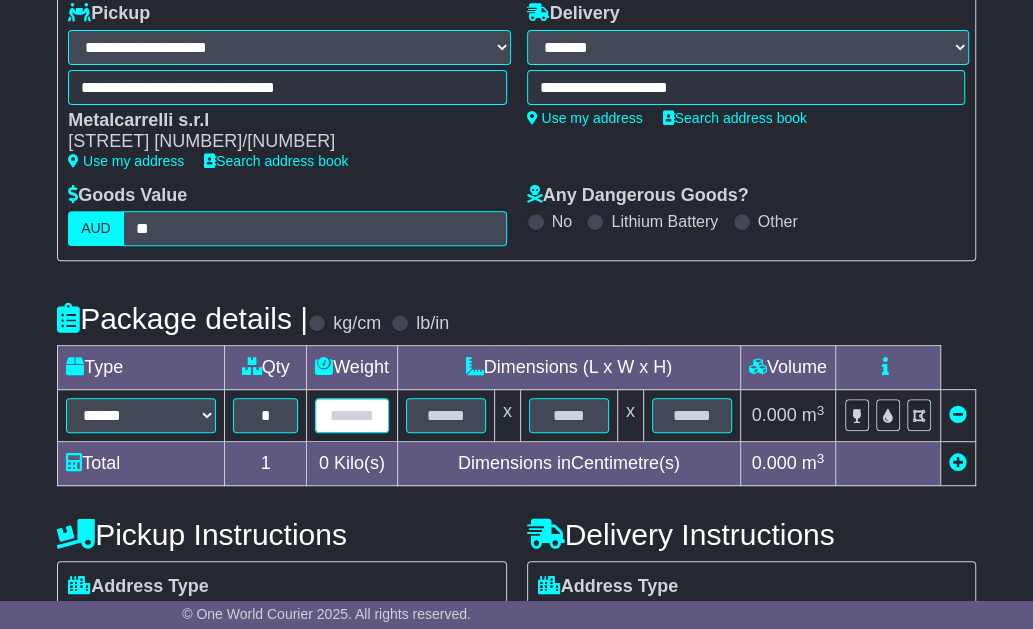 click at bounding box center [352, 415] 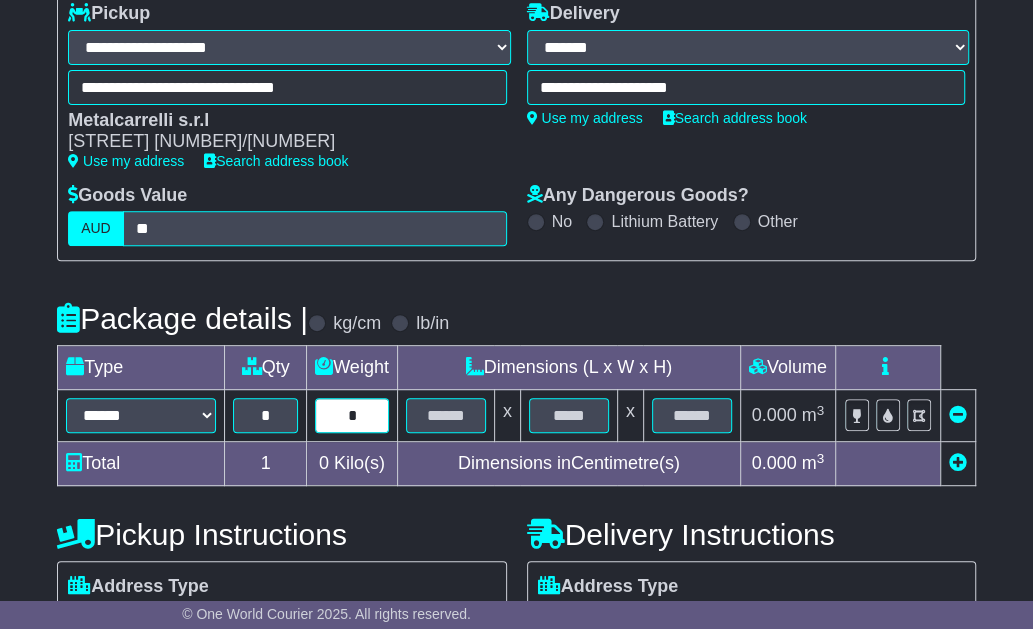 type on "*" 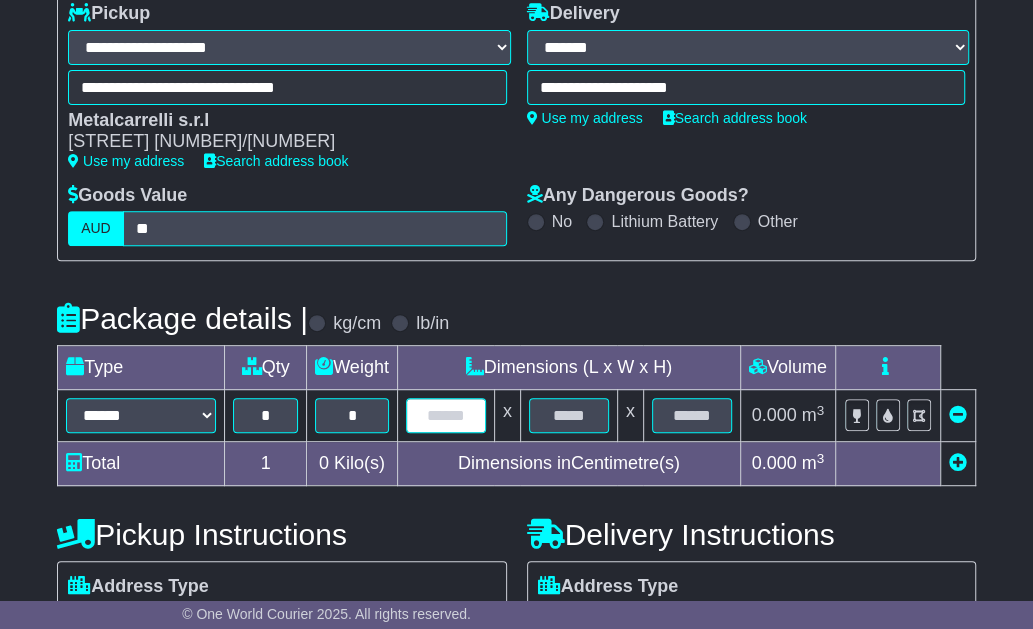 click at bounding box center (446, 415) 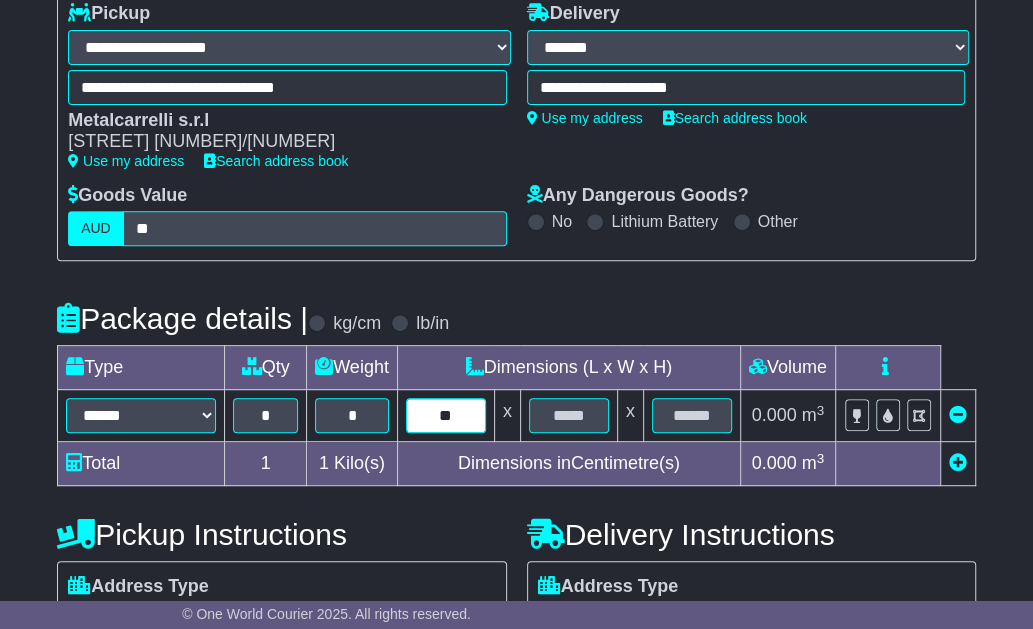 type on "**" 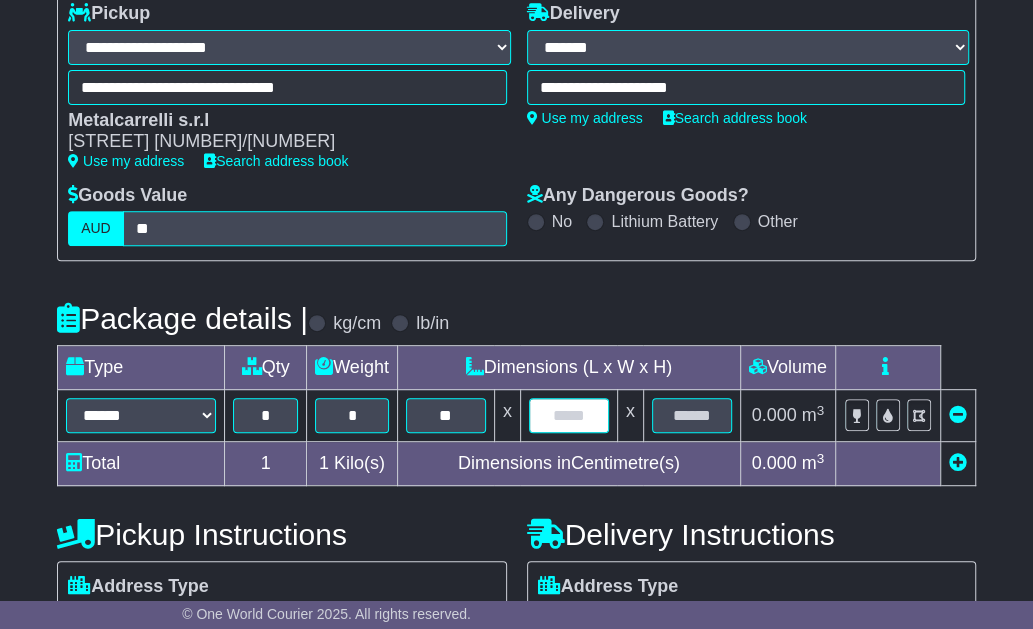 click at bounding box center [569, 415] 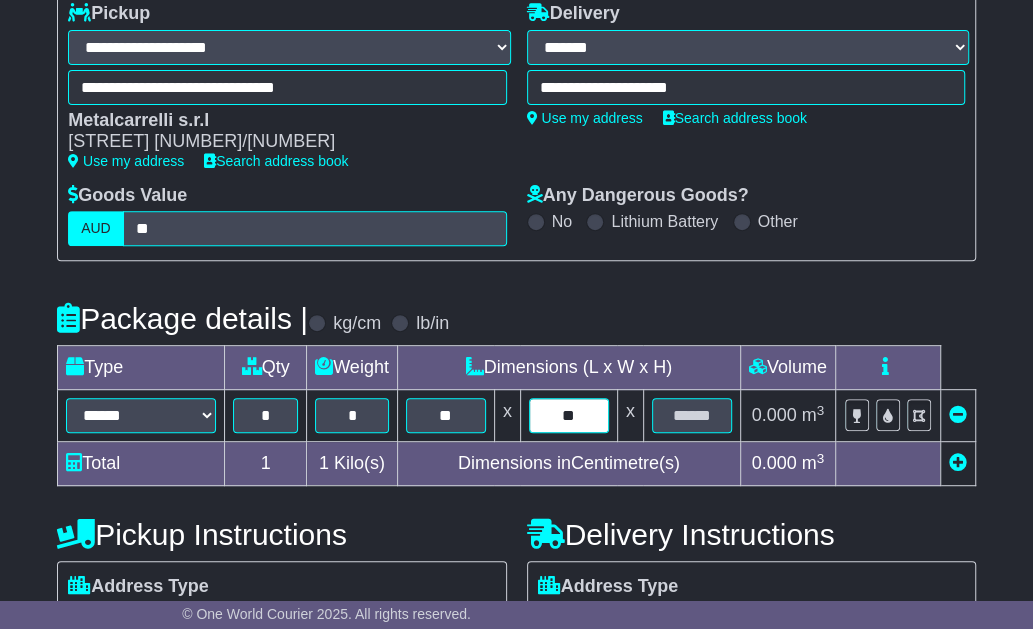 type on "**" 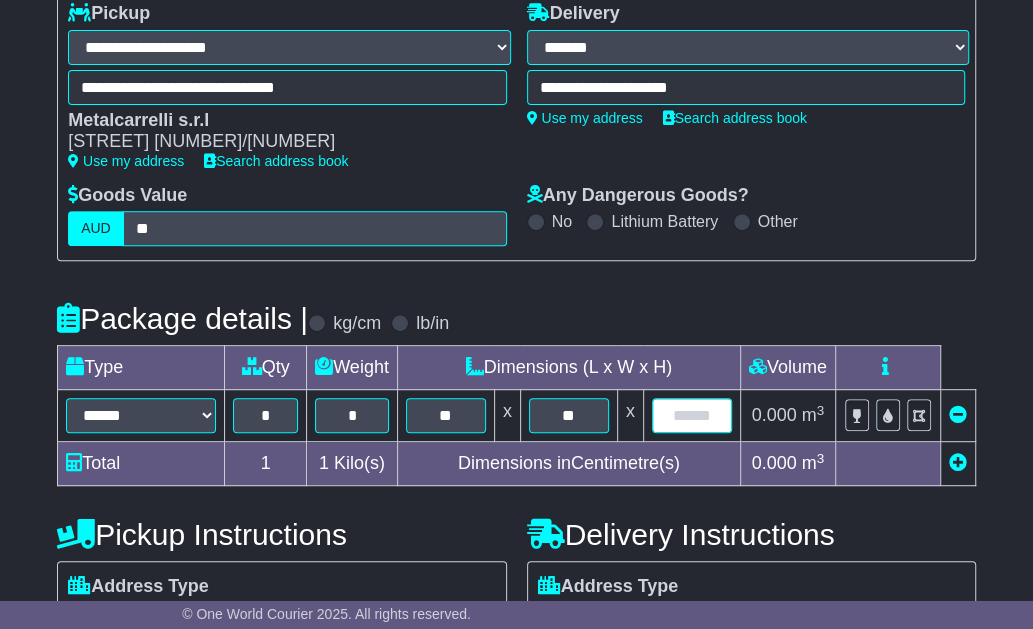 click at bounding box center [692, 415] 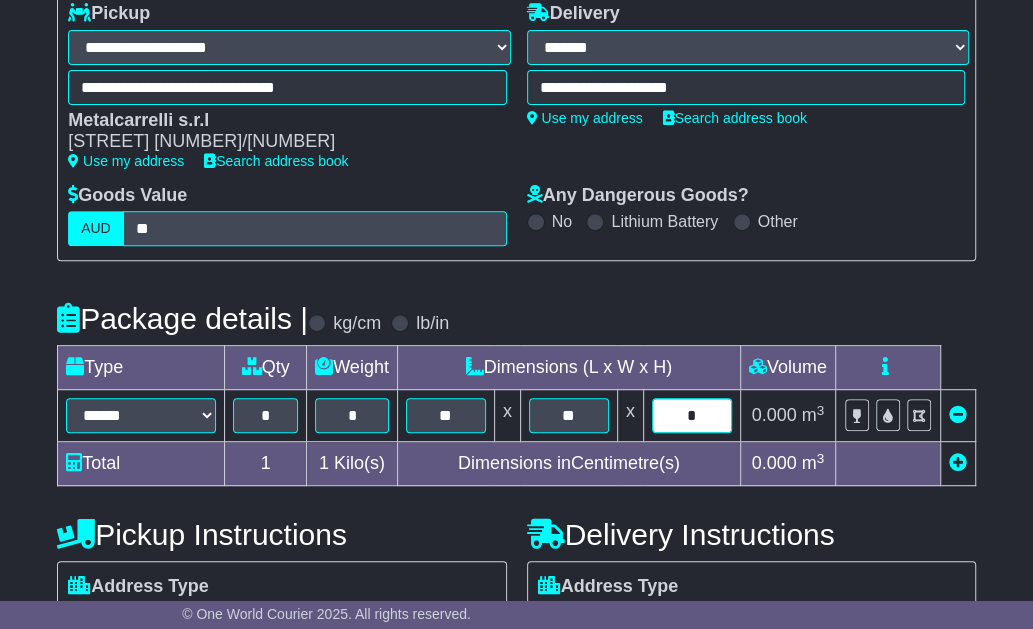 type on "*" 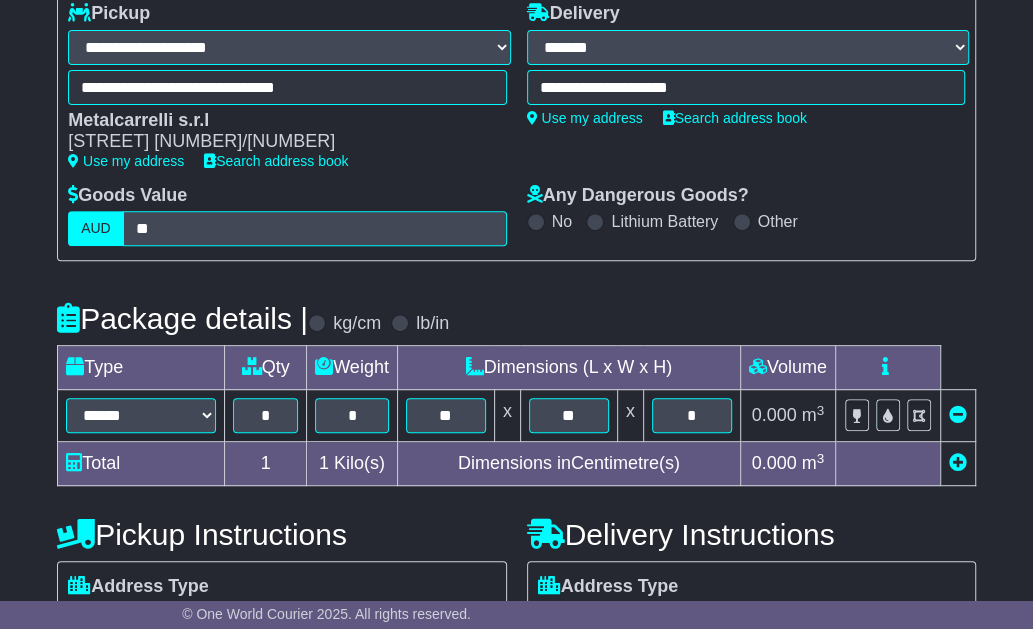 click on "Package details |
kg/cm
lb/in" at bounding box center (516, 318) 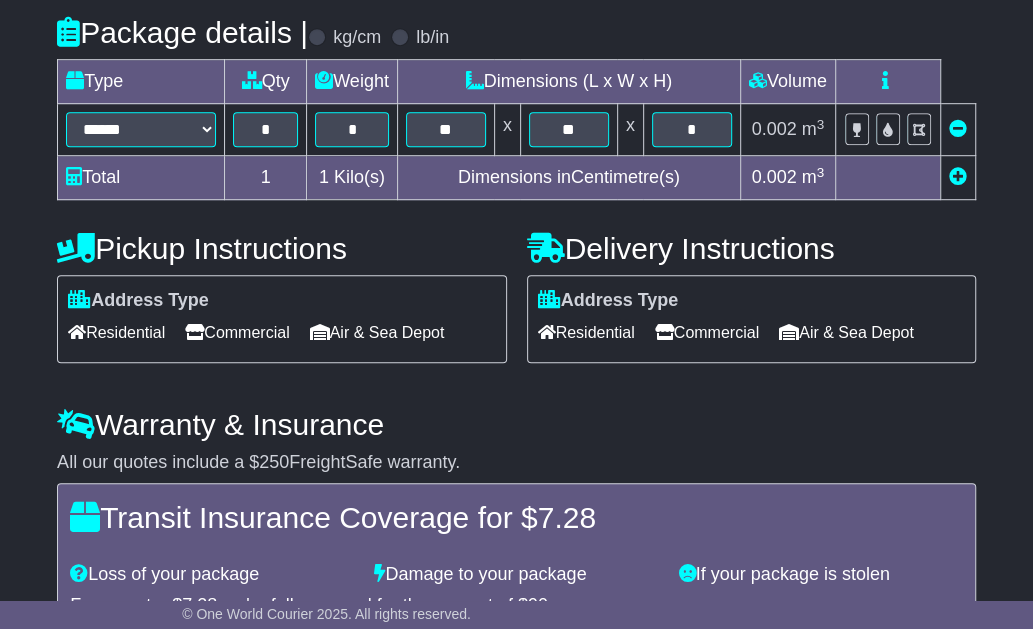 scroll, scrollTop: 600, scrollLeft: 0, axis: vertical 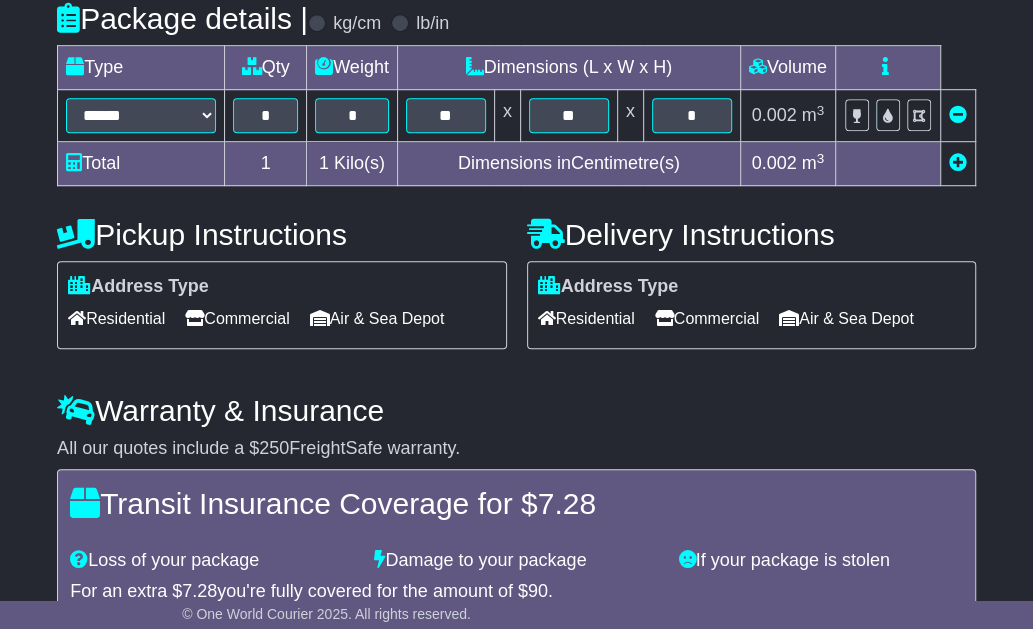 click on "Commercial" at bounding box center [707, 318] 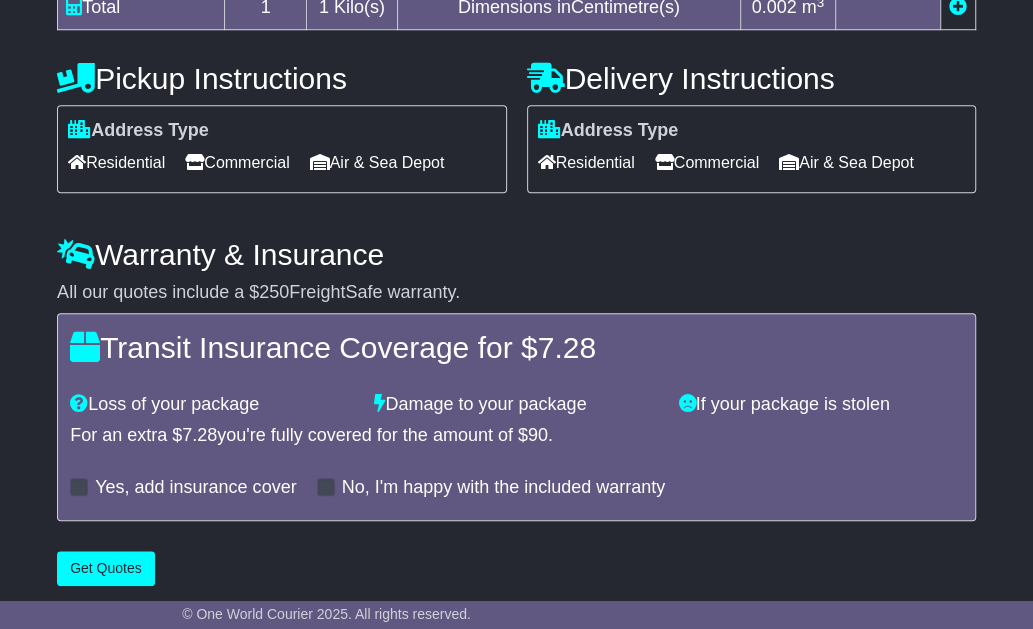 scroll, scrollTop: 763, scrollLeft: 0, axis: vertical 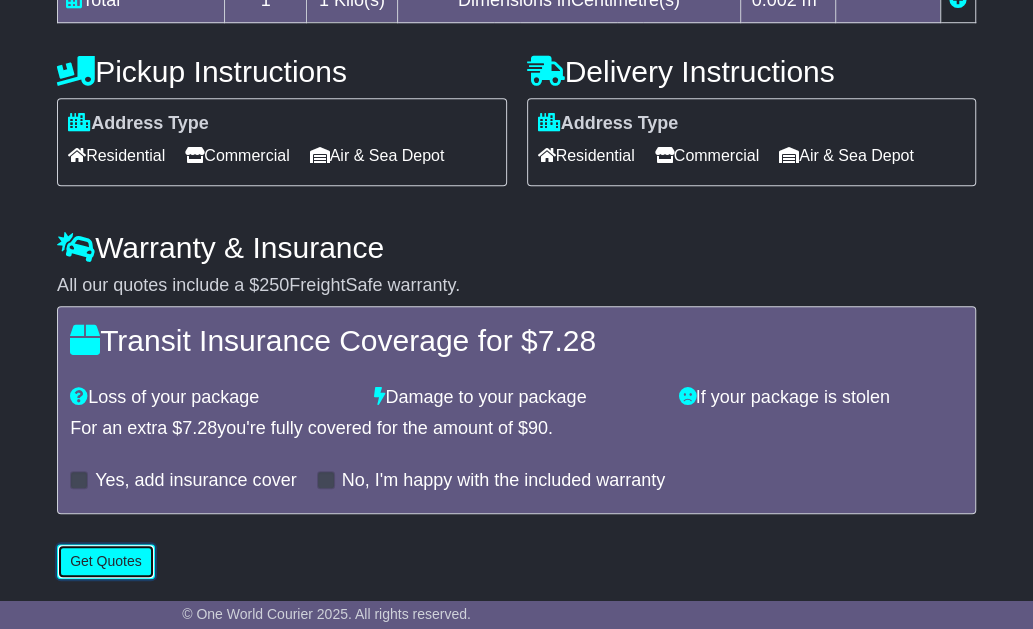 click on "Get Quotes" at bounding box center [106, 561] 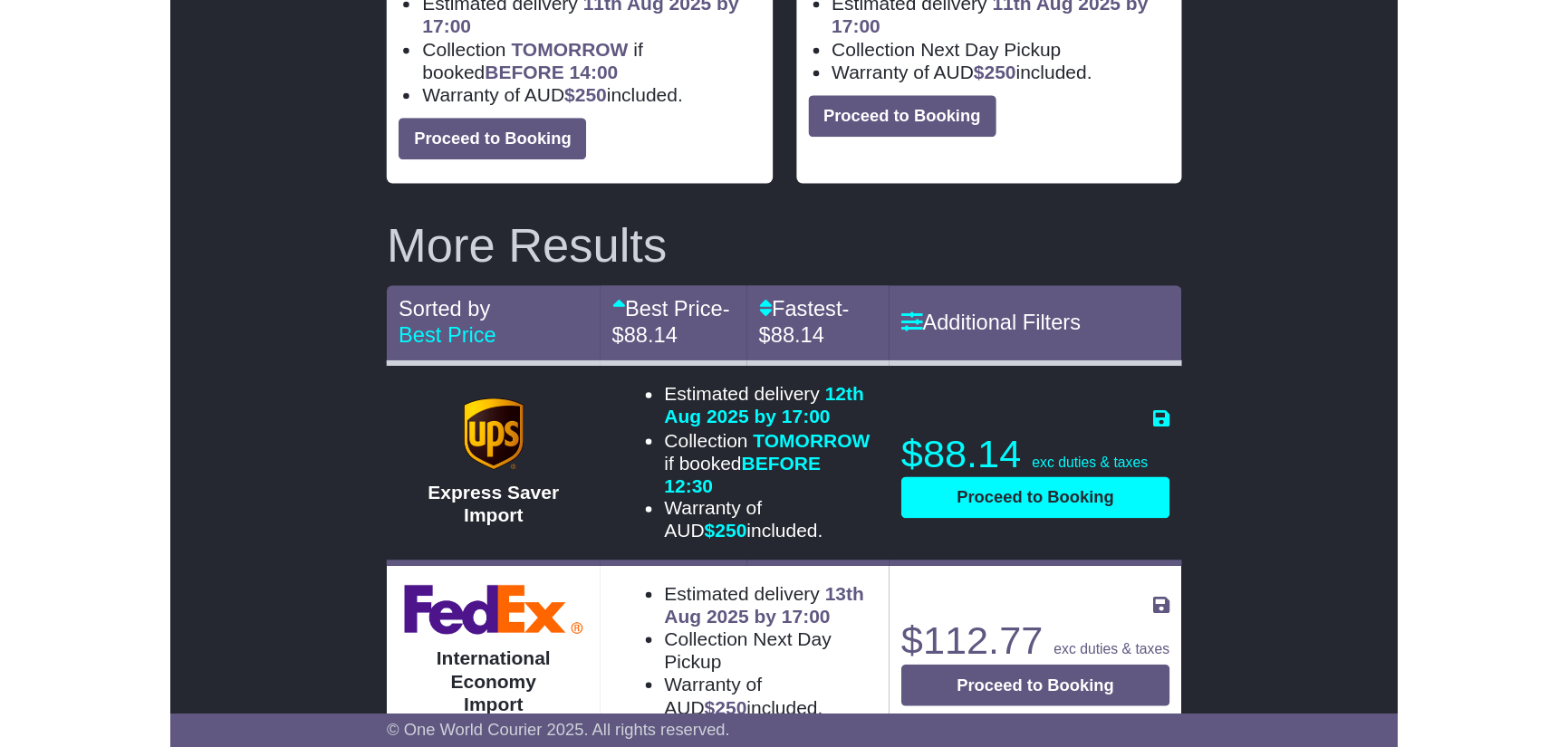 scroll, scrollTop: 299, scrollLeft: 0, axis: vertical 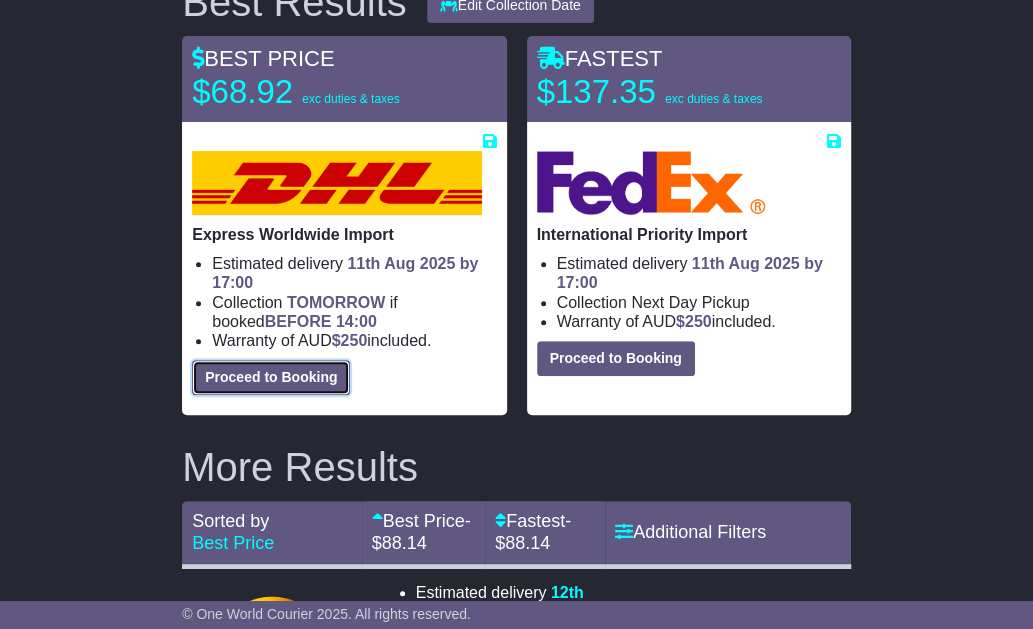click on "Proceed to Booking" at bounding box center (271, 377) 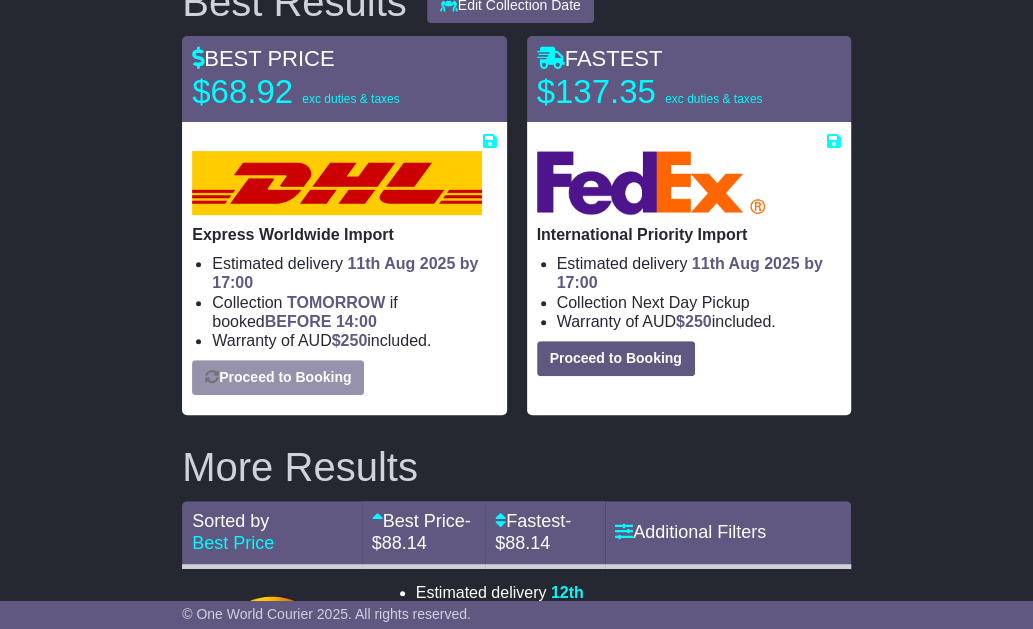 select on "***" 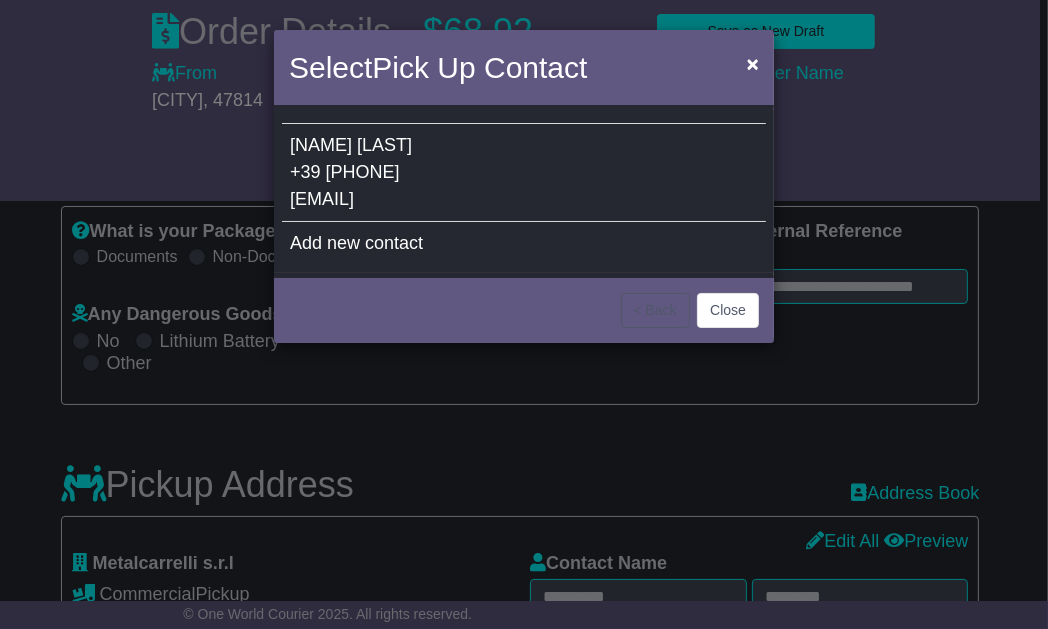 select on "***" 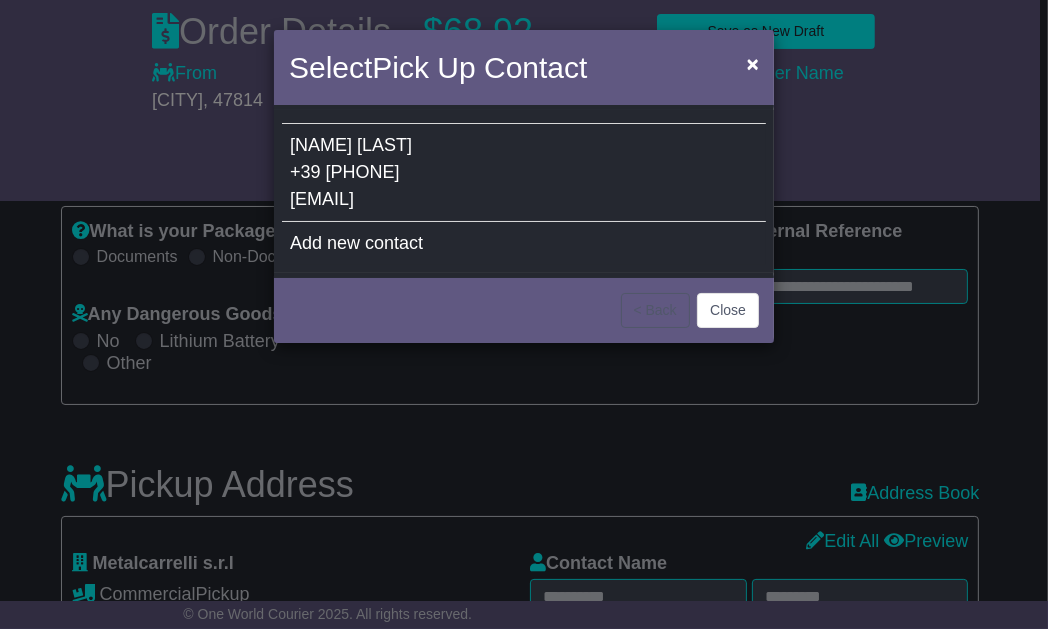 click on "[FIRST]   [LAST]
+39 [PHONE]
[EMAIL]" at bounding box center [524, 173] 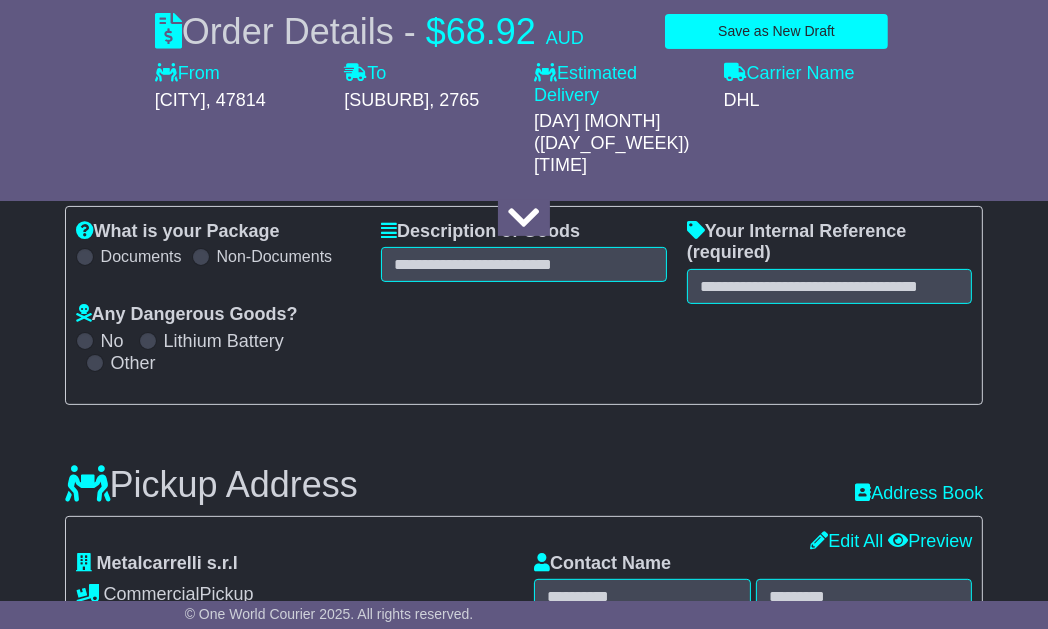 type on "****" 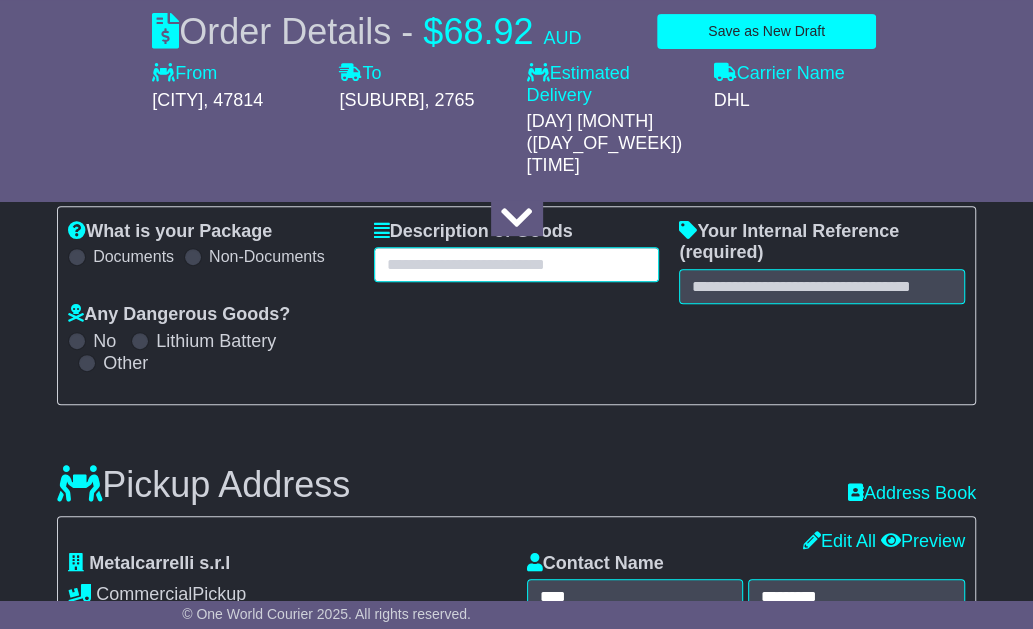 click at bounding box center [517, 264] 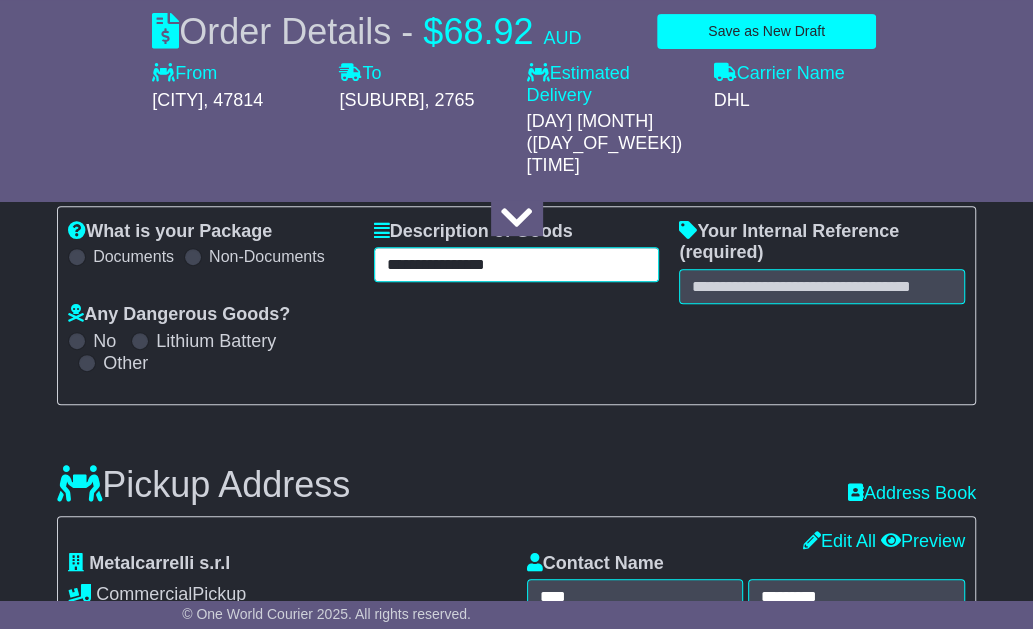 type on "**********" 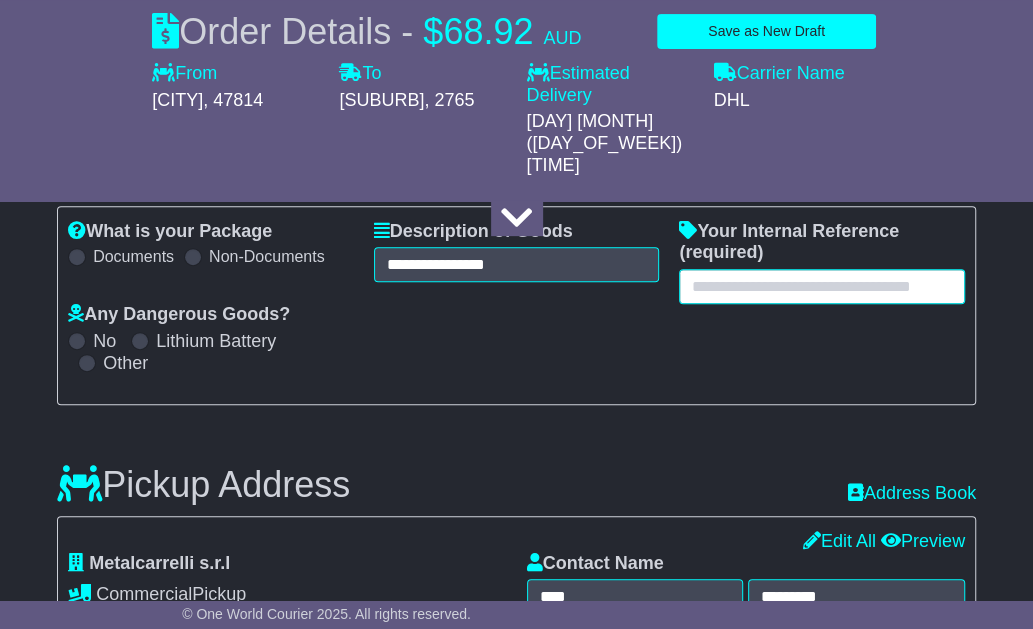 click at bounding box center (822, 286) 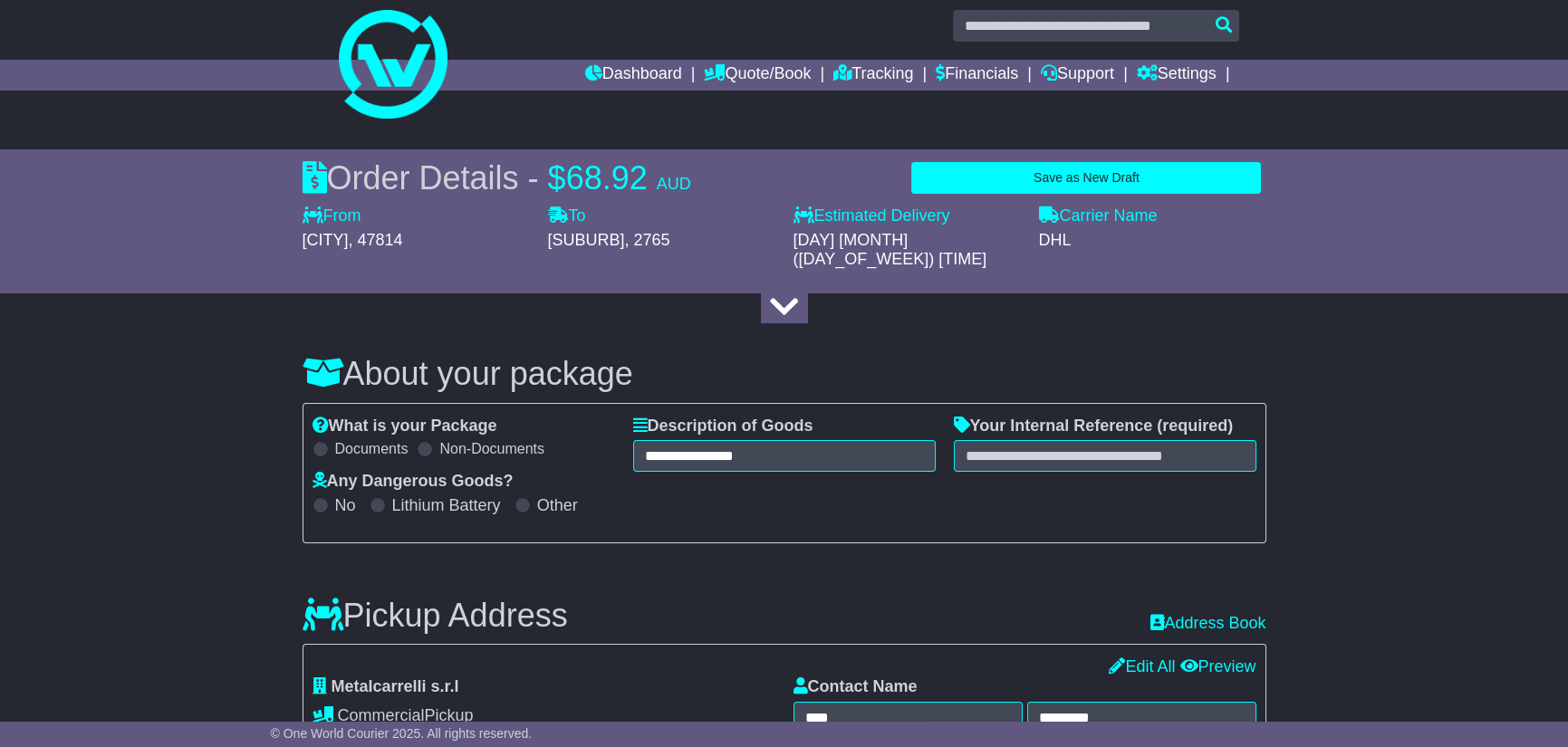 scroll, scrollTop: 0, scrollLeft: 0, axis: both 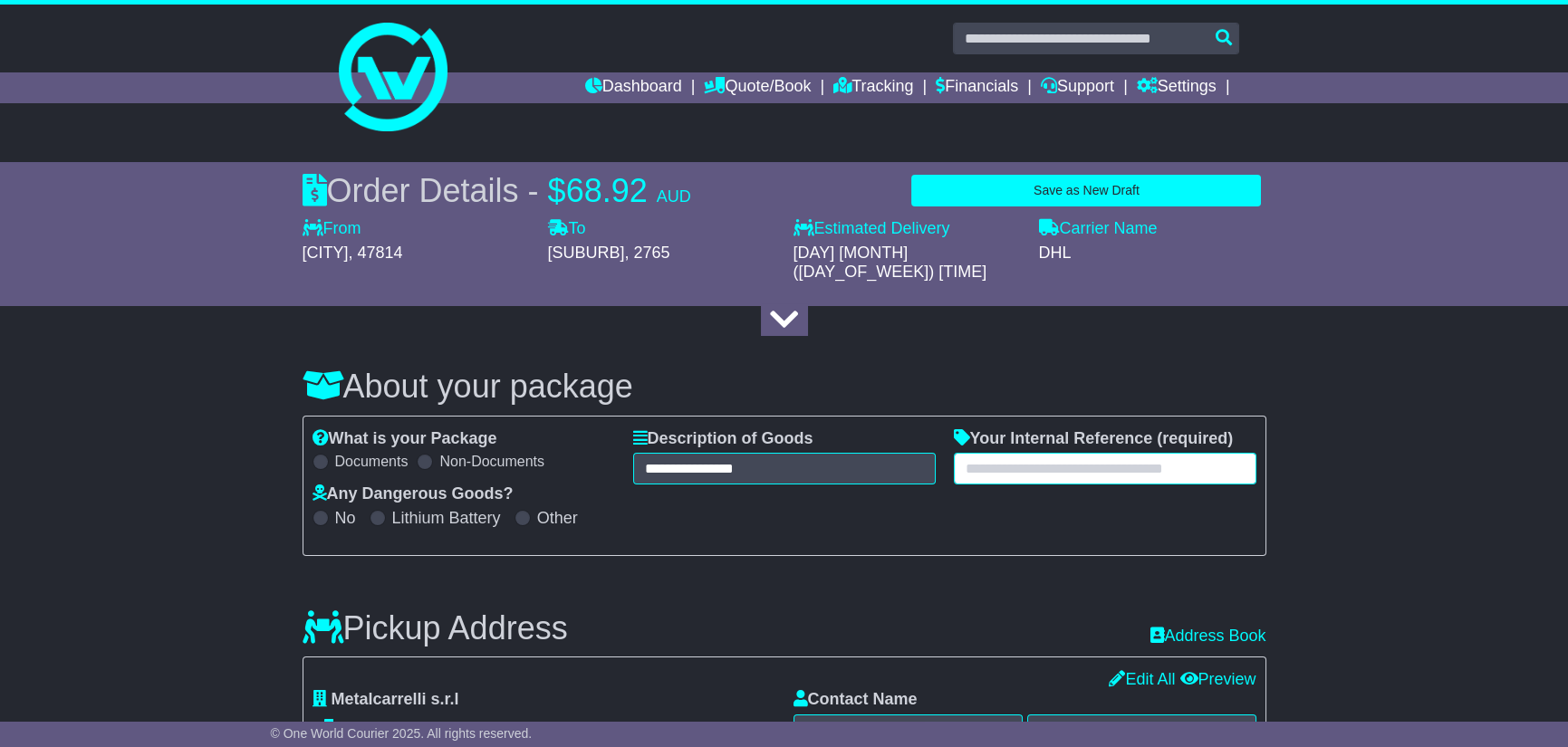 click at bounding box center (1105, 468) 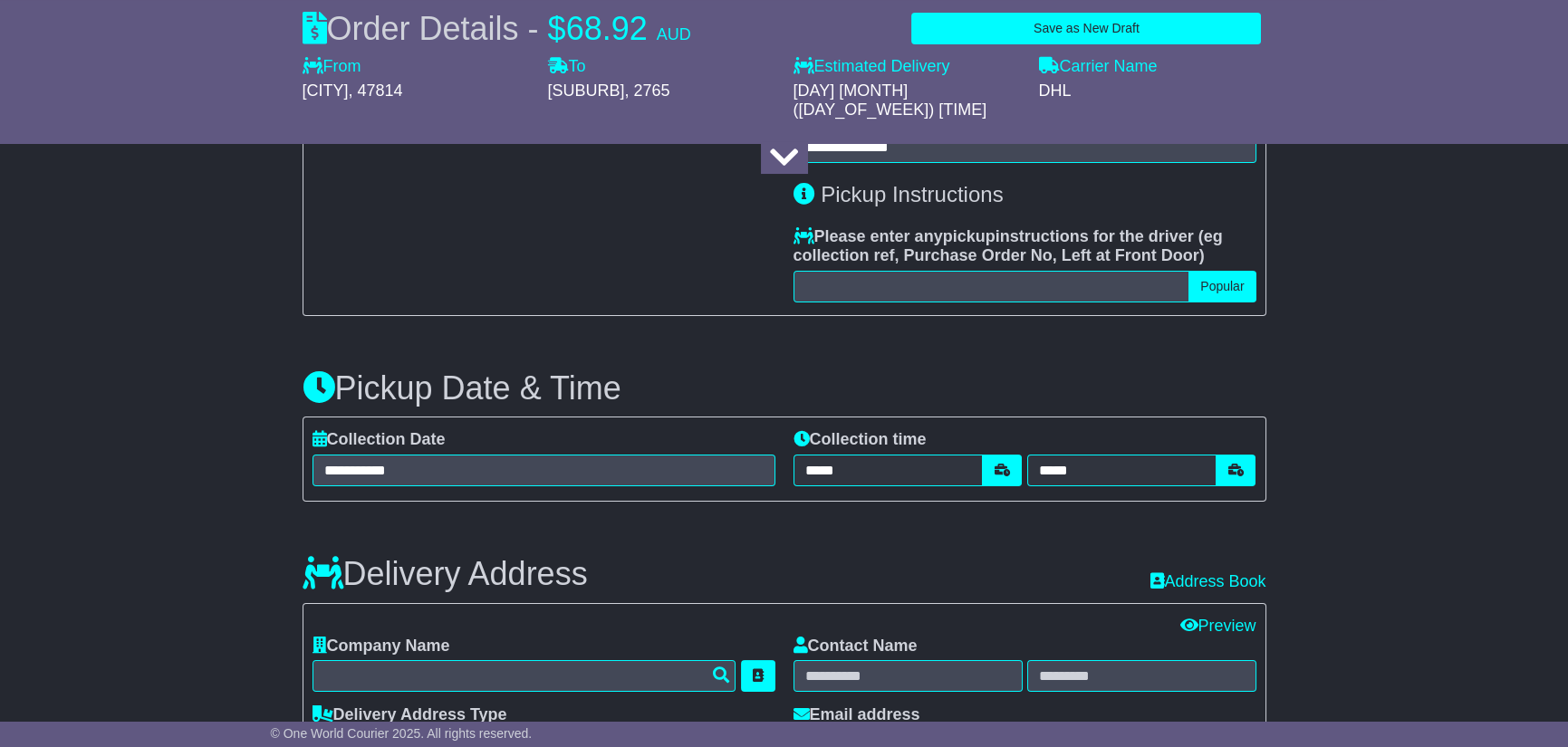 scroll, scrollTop: 724, scrollLeft: 0, axis: vertical 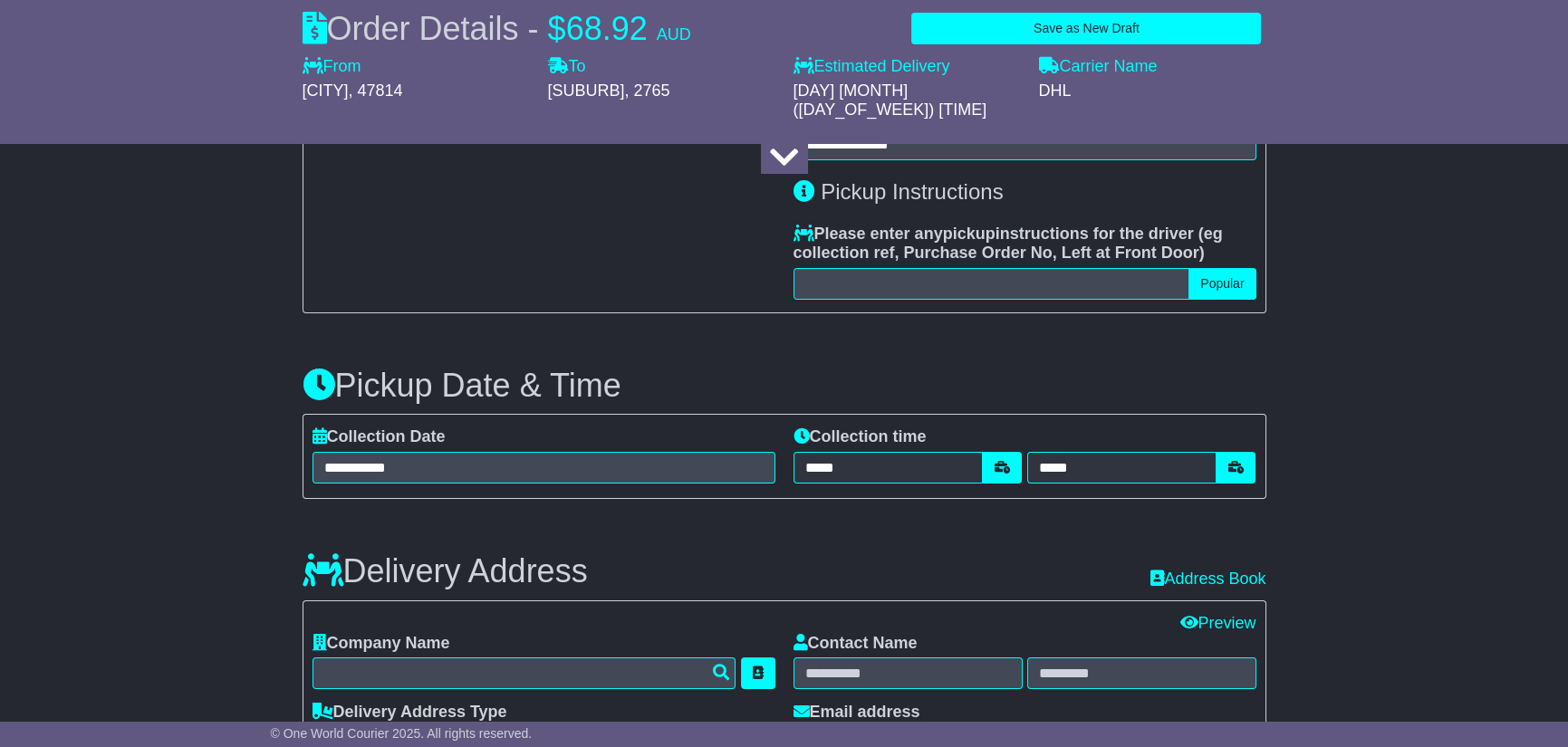 type on "********" 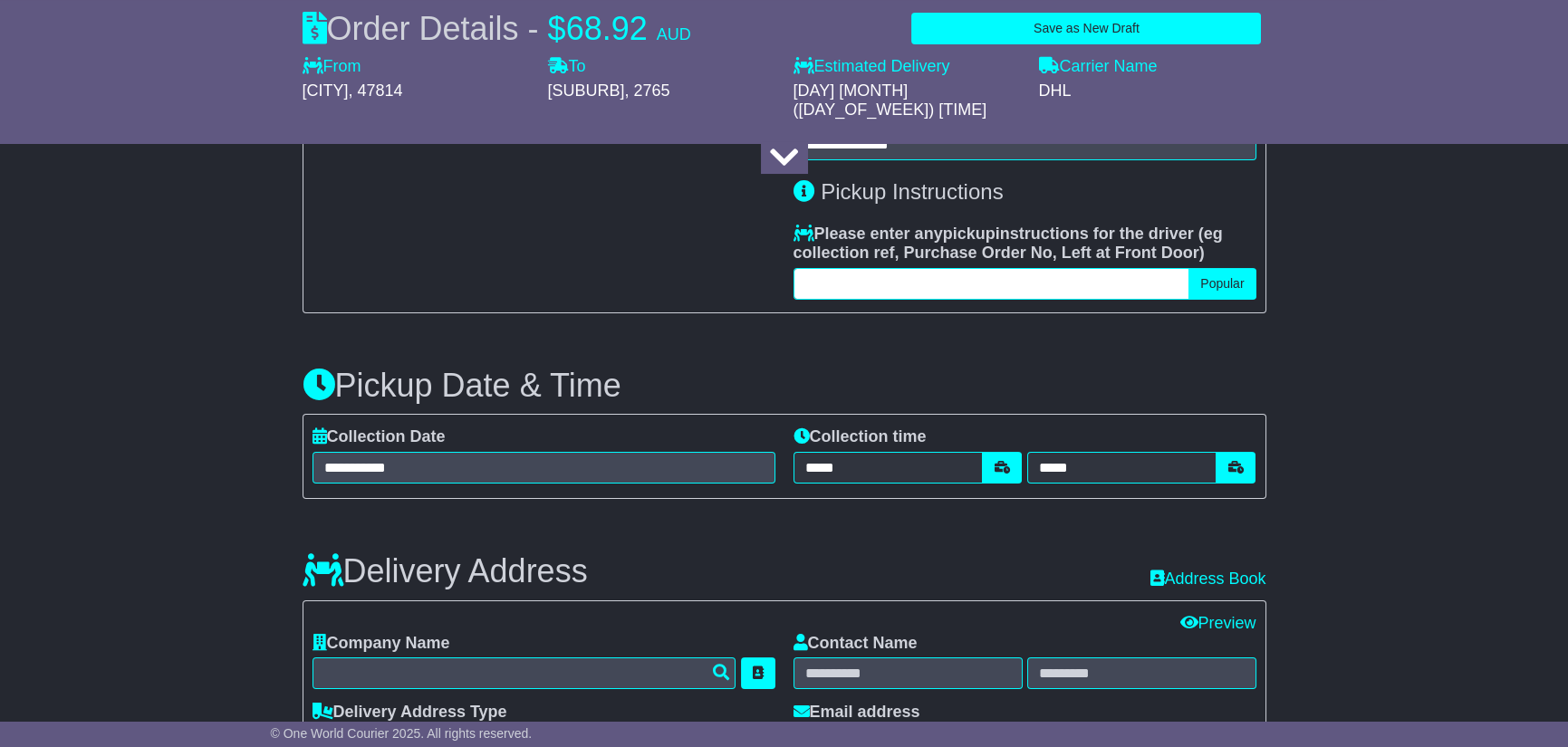 click at bounding box center (992, 283) 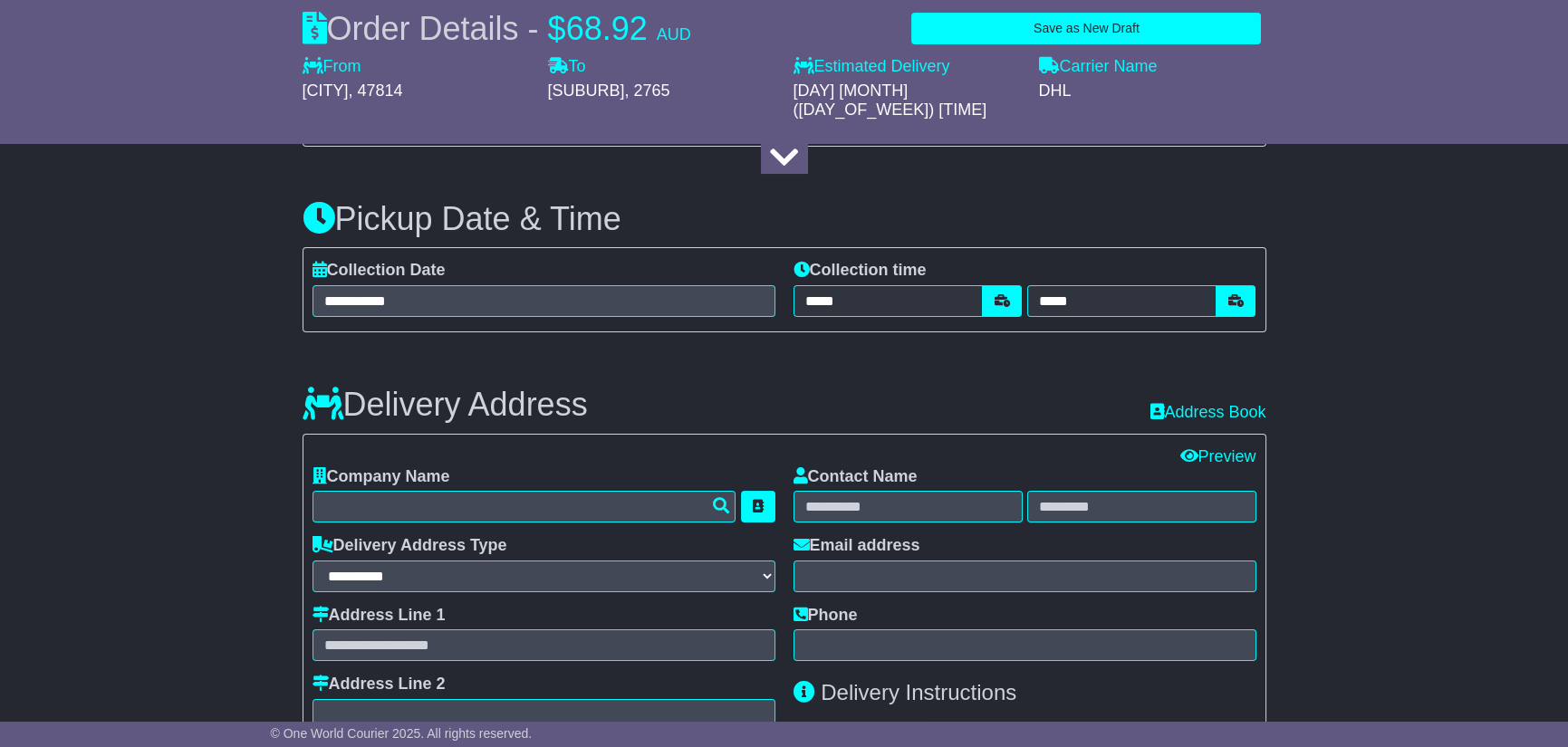 scroll, scrollTop: 905, scrollLeft: 0, axis: vertical 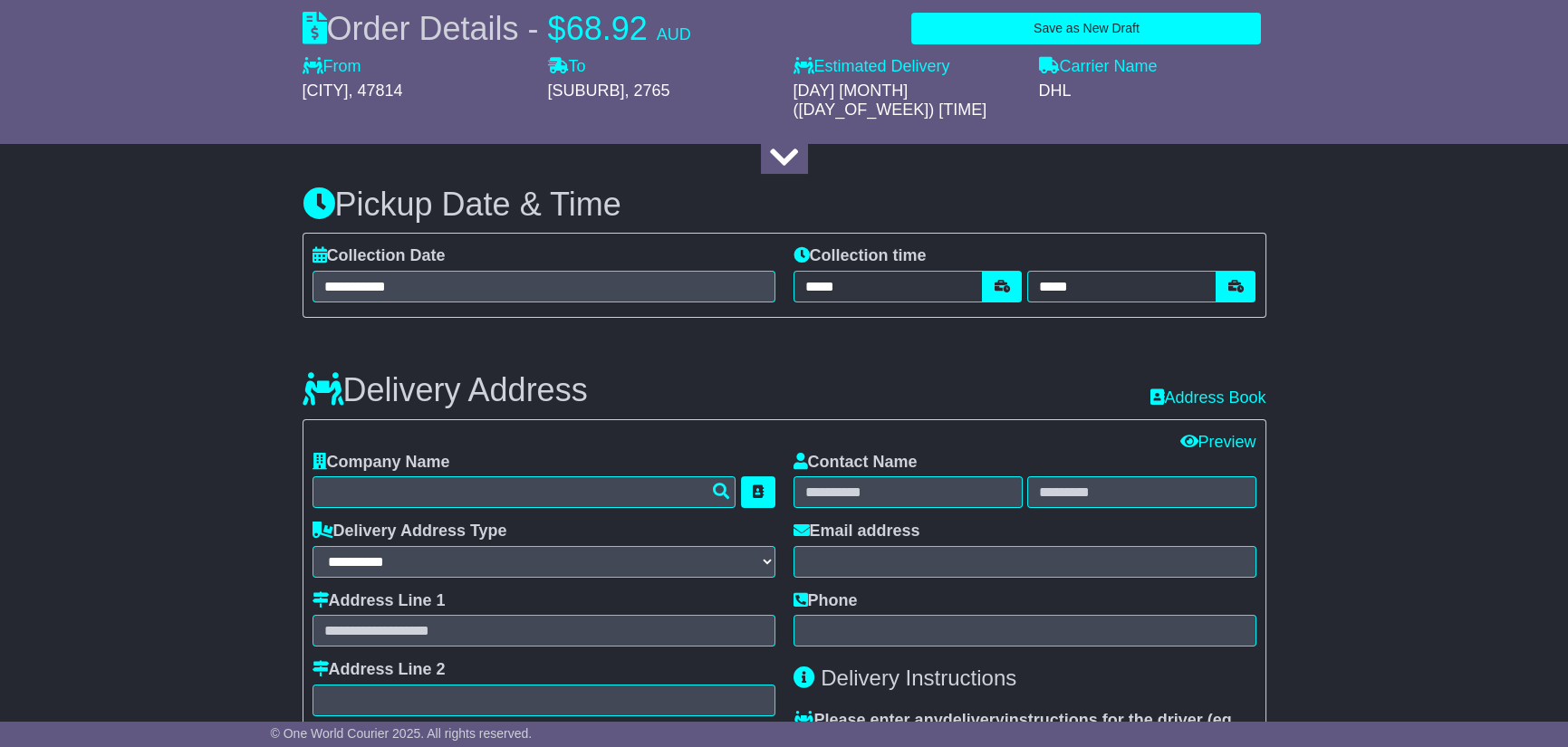 type on "********" 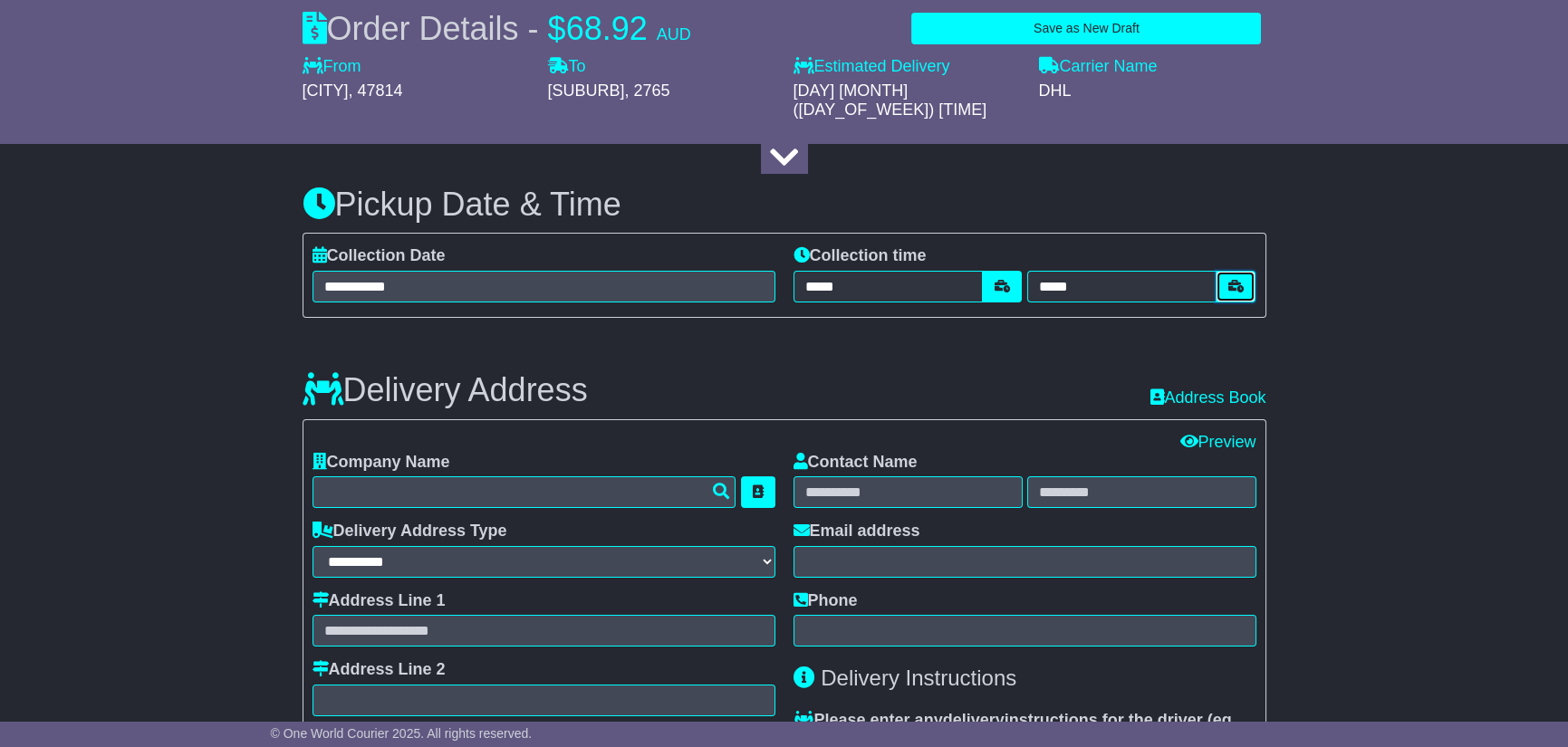 click at bounding box center [1236, 286] 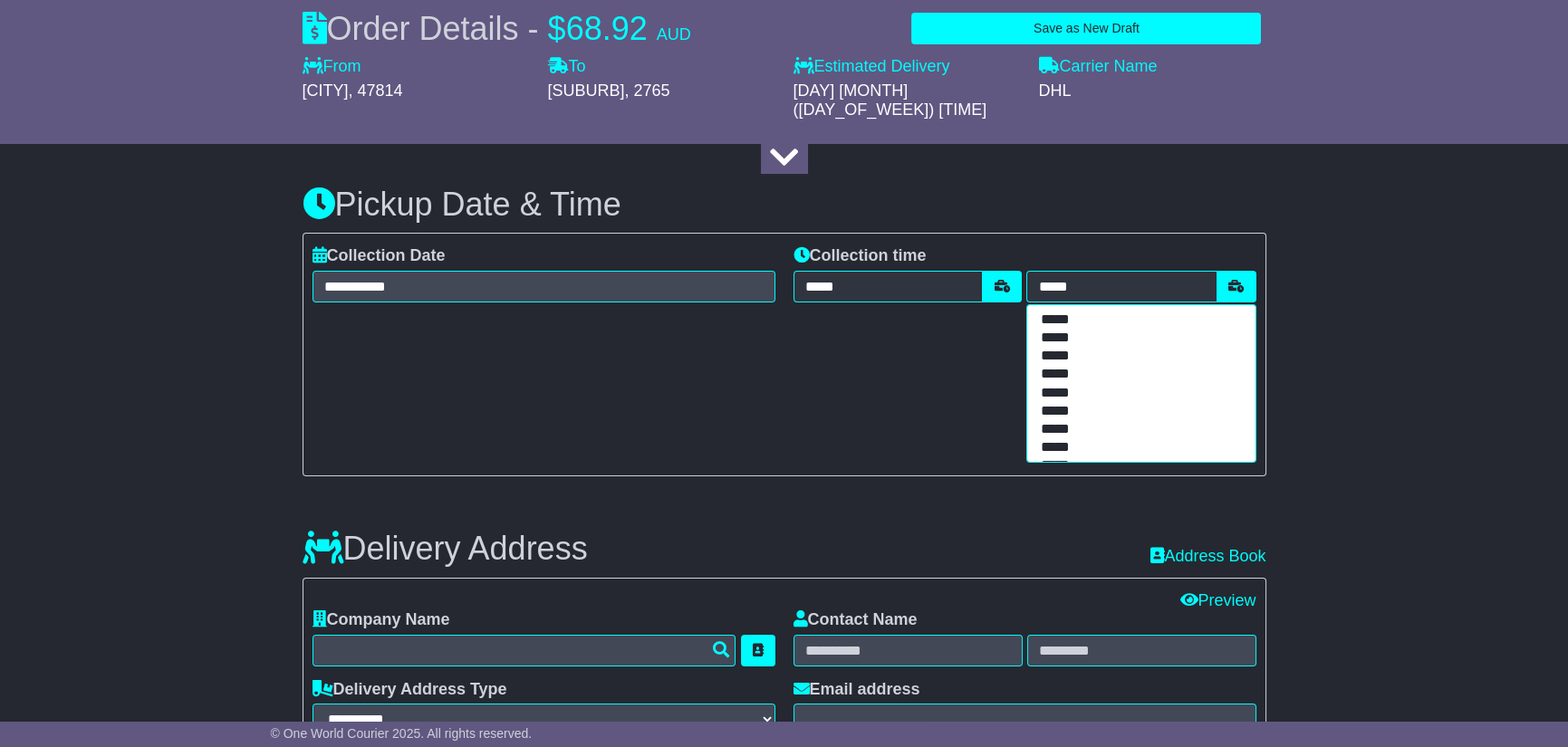 scroll, scrollTop: 272, scrollLeft: 0, axis: vertical 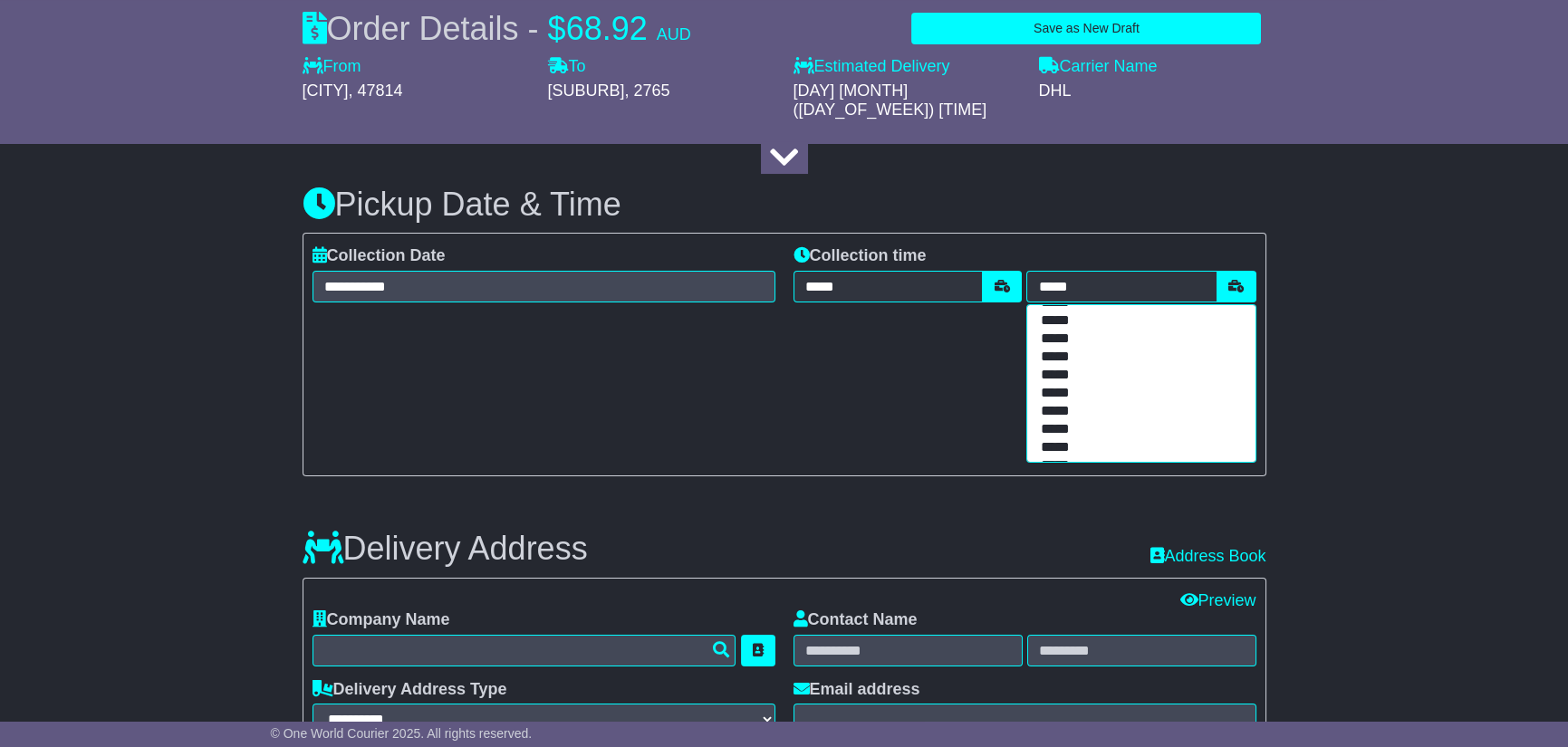 click on "*****" at bounding box center [1137, 412] 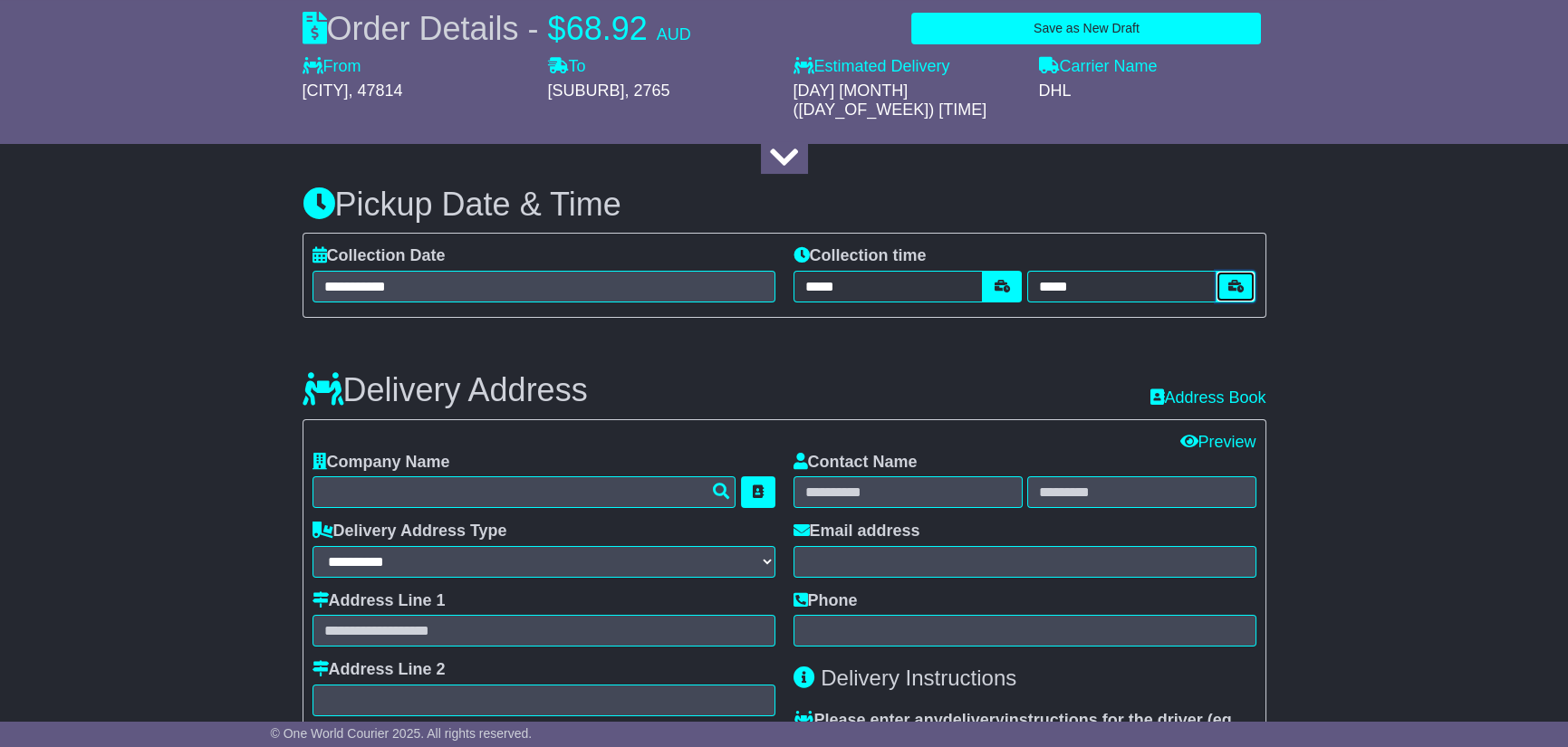 click at bounding box center (1236, 286) 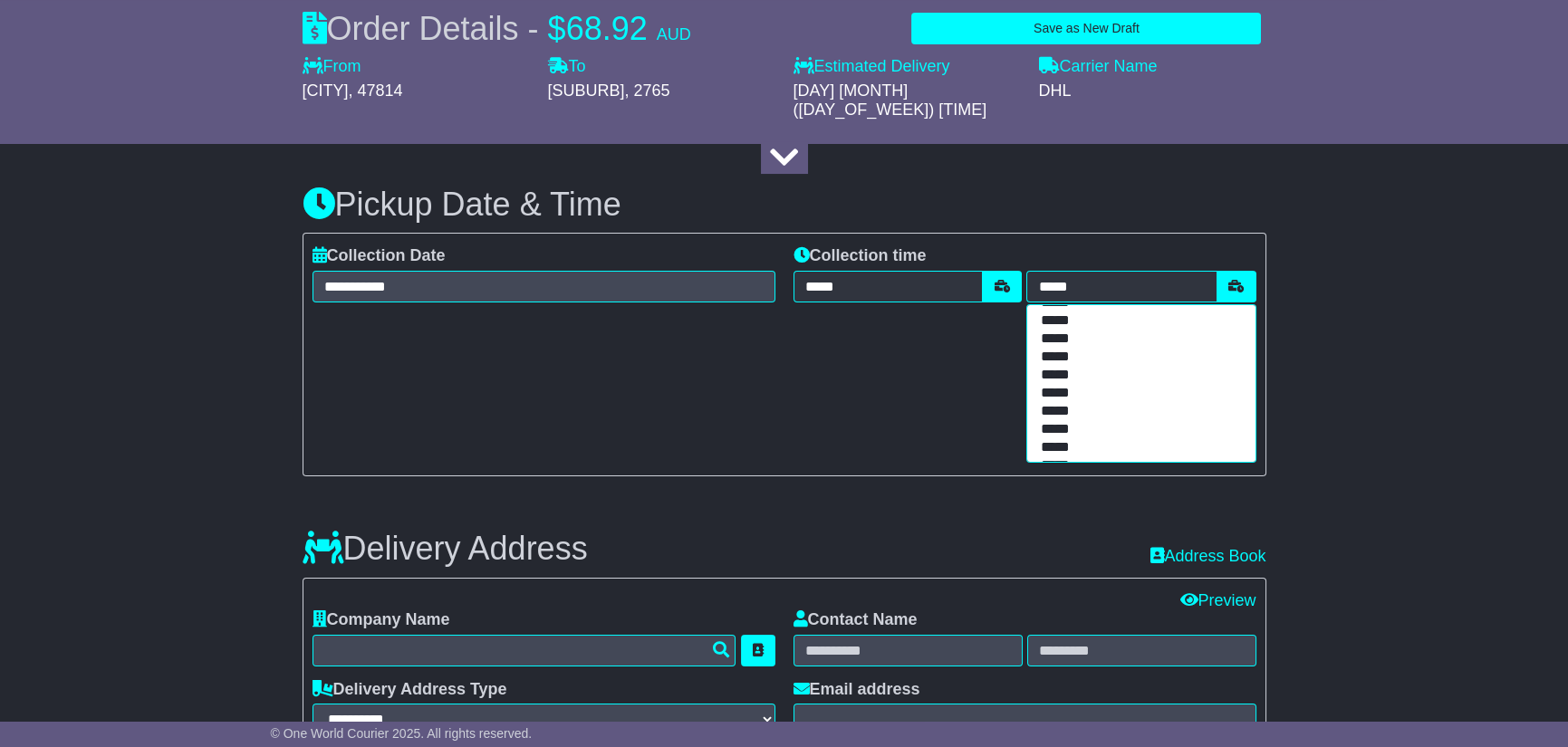 scroll, scrollTop: 362, scrollLeft: 0, axis: vertical 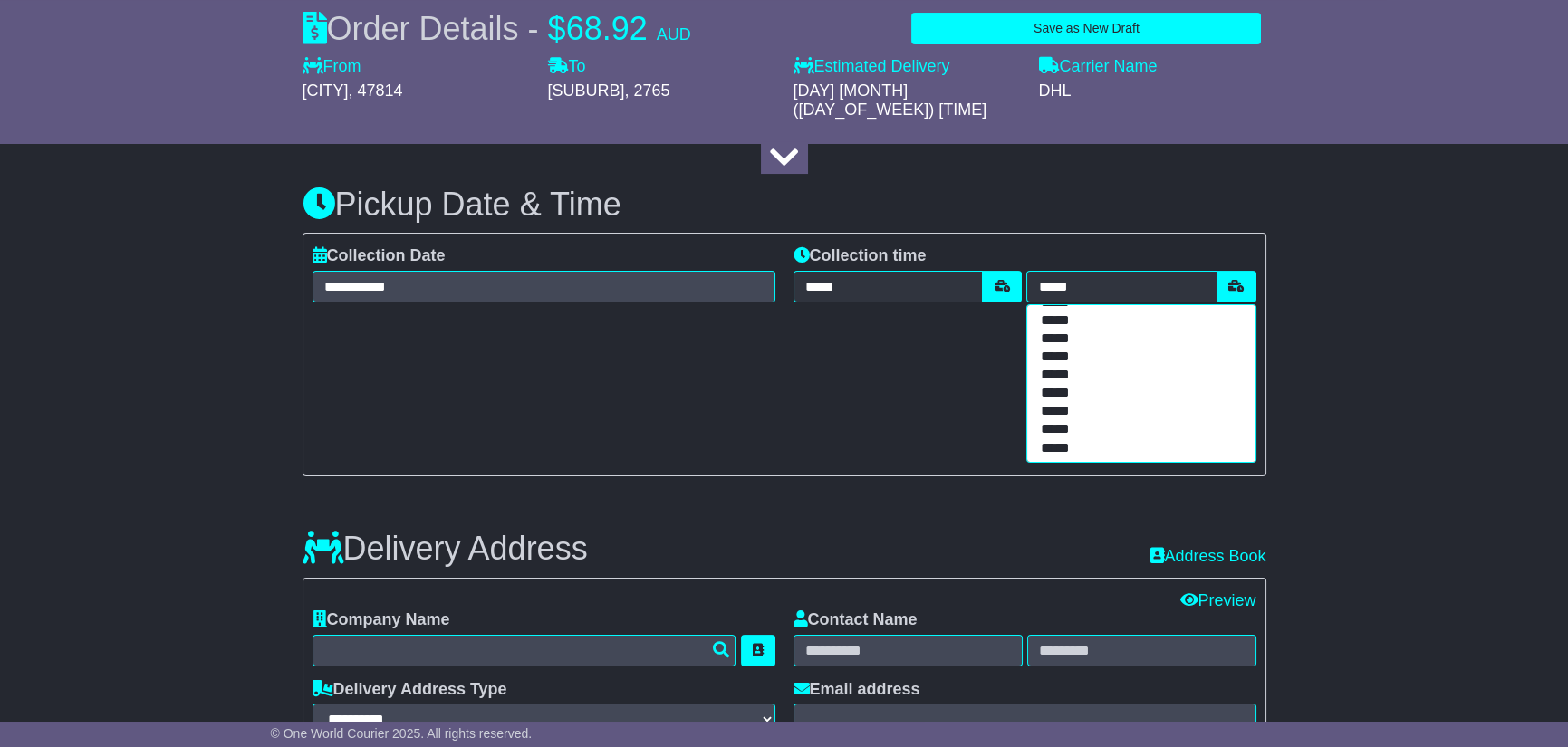 select on "*****" 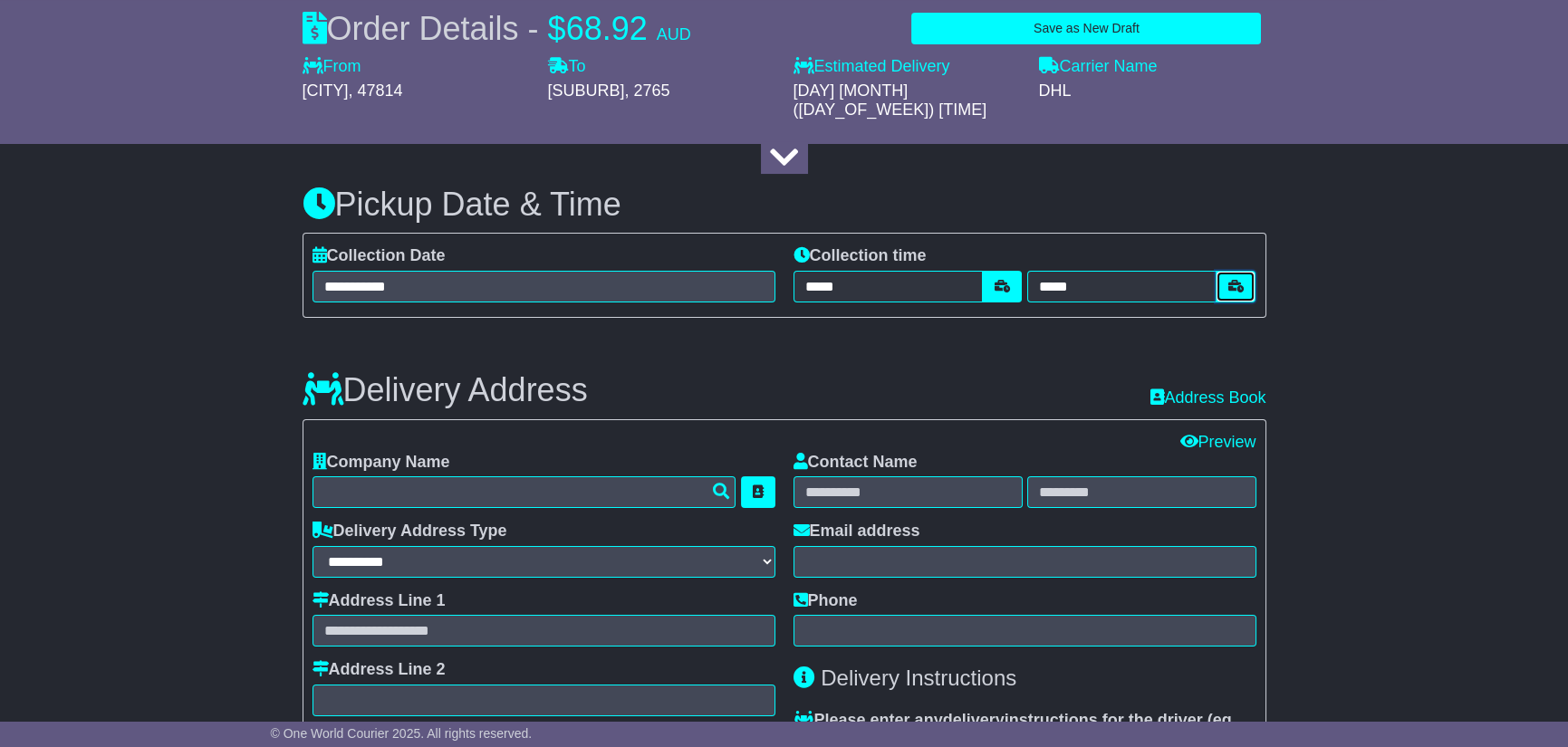 click at bounding box center (1236, 286) 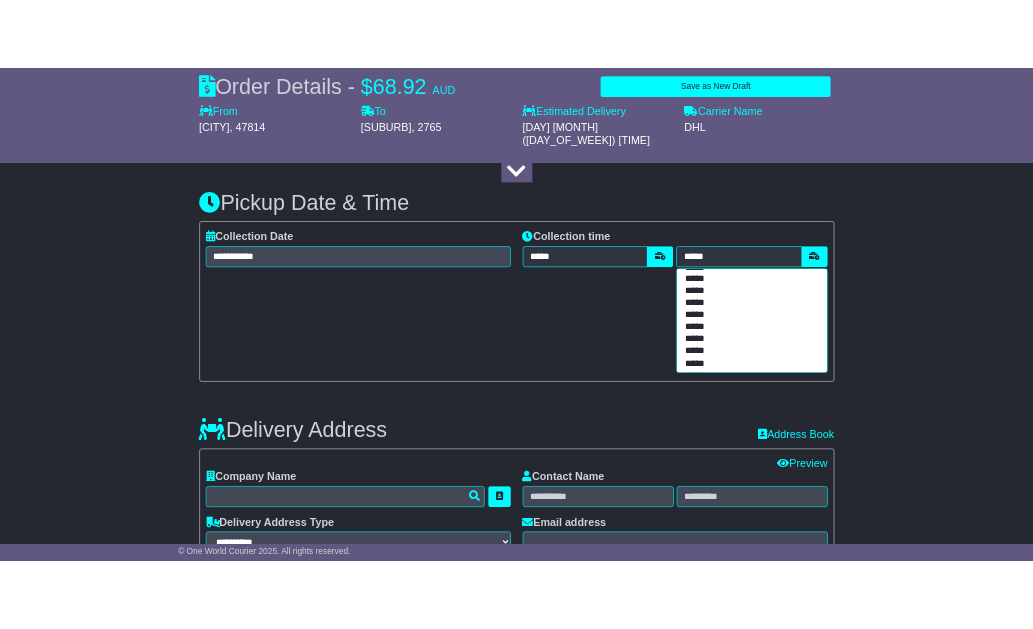 scroll, scrollTop: 500, scrollLeft: 0, axis: vertical 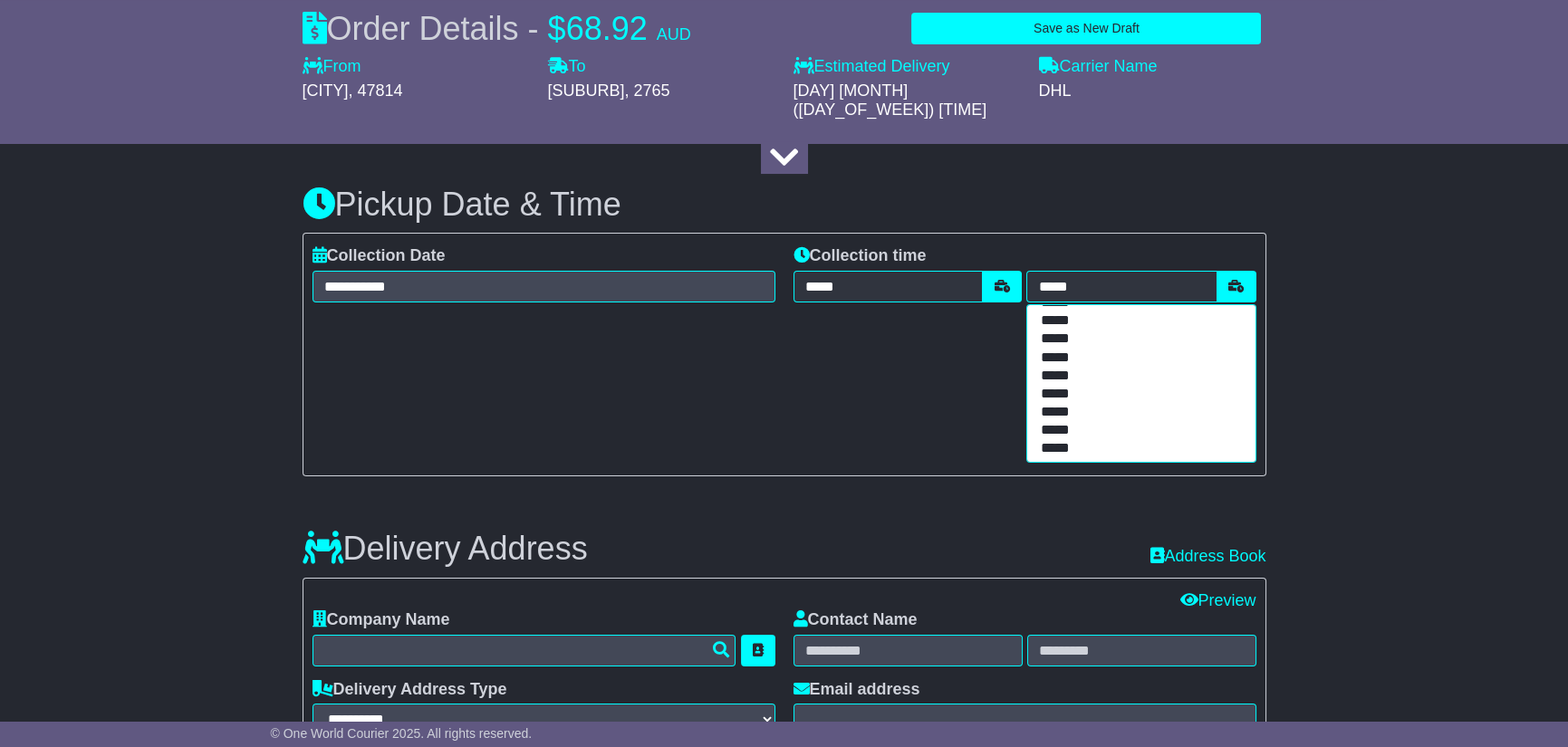 click on "*****" at bounding box center [1137, 377] 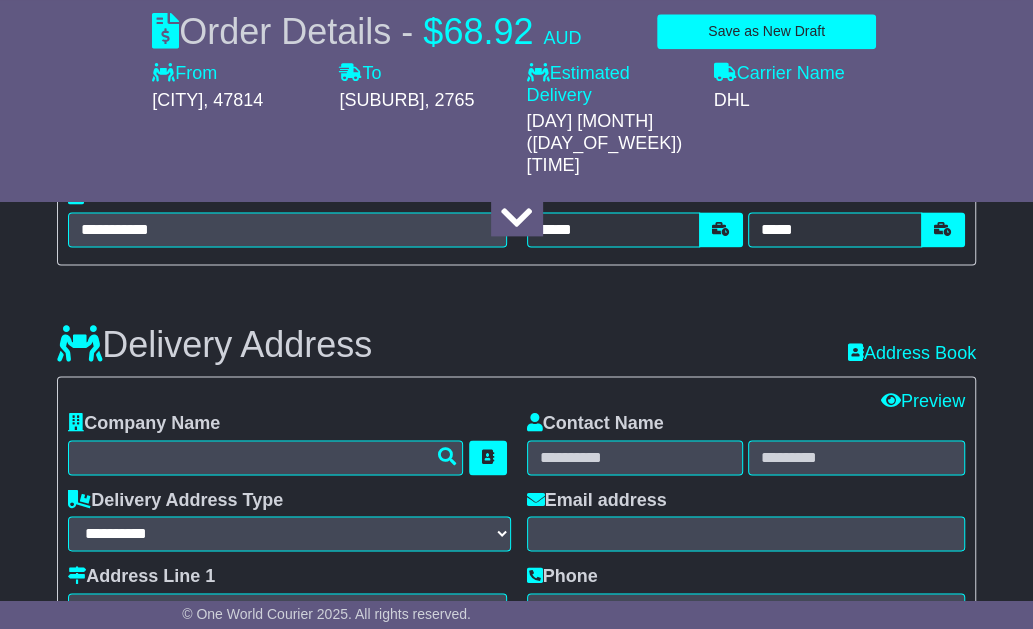 scroll, scrollTop: 1300, scrollLeft: 0, axis: vertical 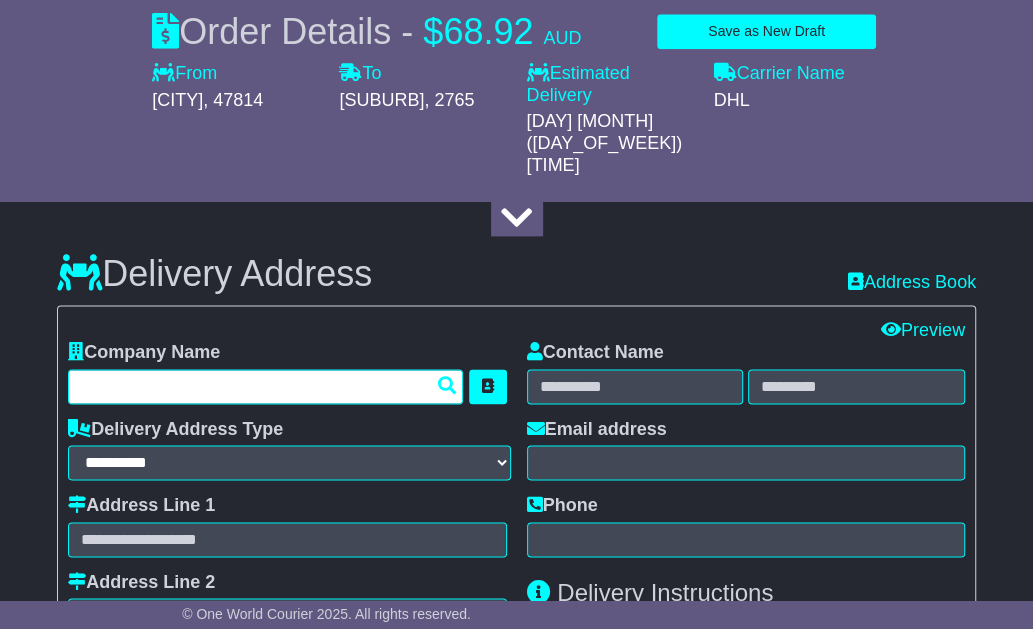click at bounding box center [265, 386] 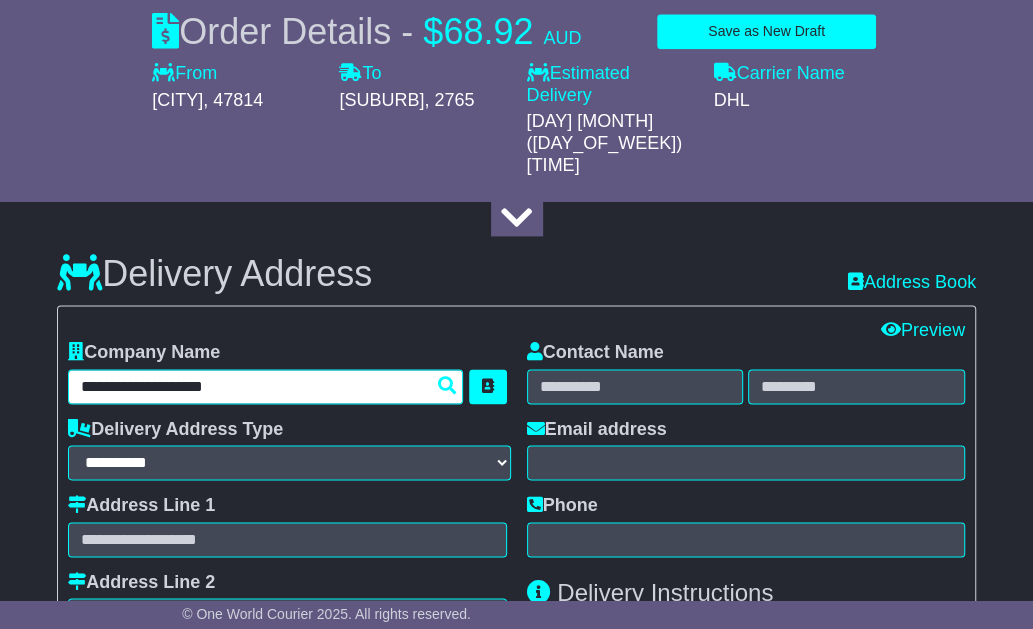 scroll, scrollTop: 1400, scrollLeft: 0, axis: vertical 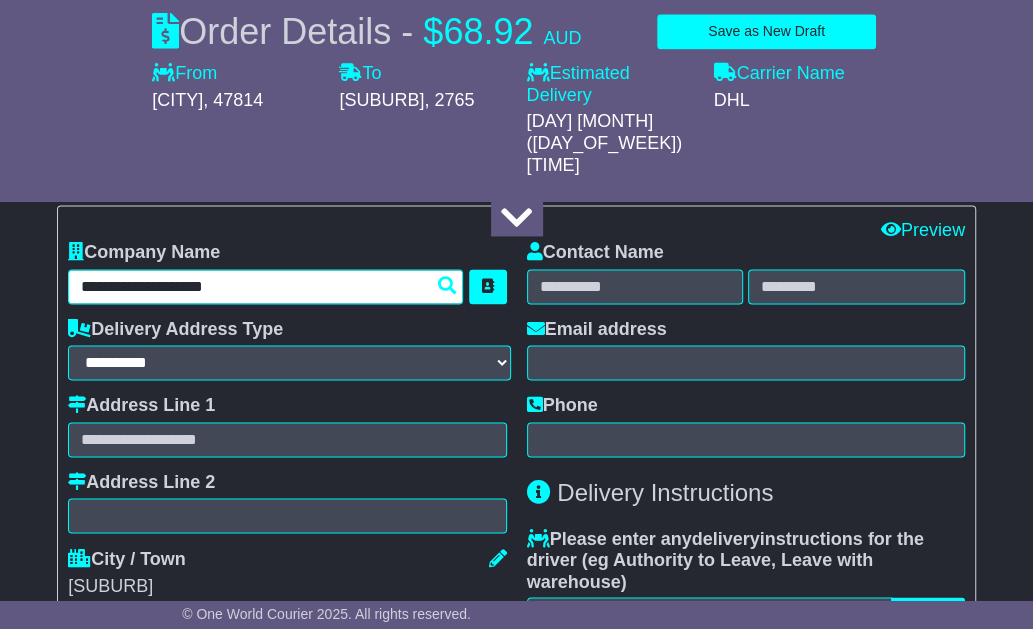 type on "**********" 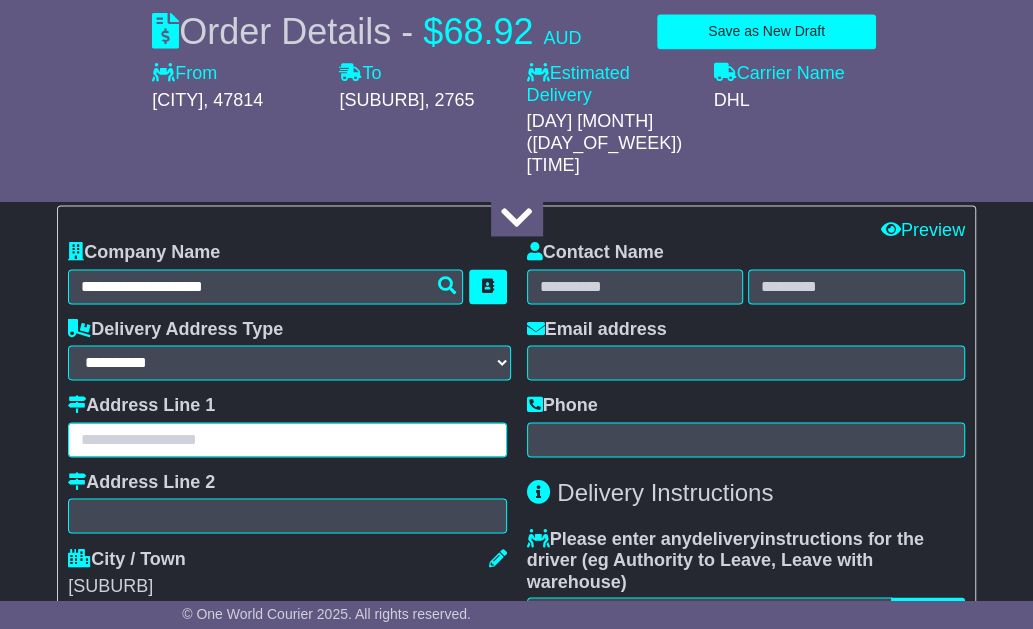 click at bounding box center [287, 439] 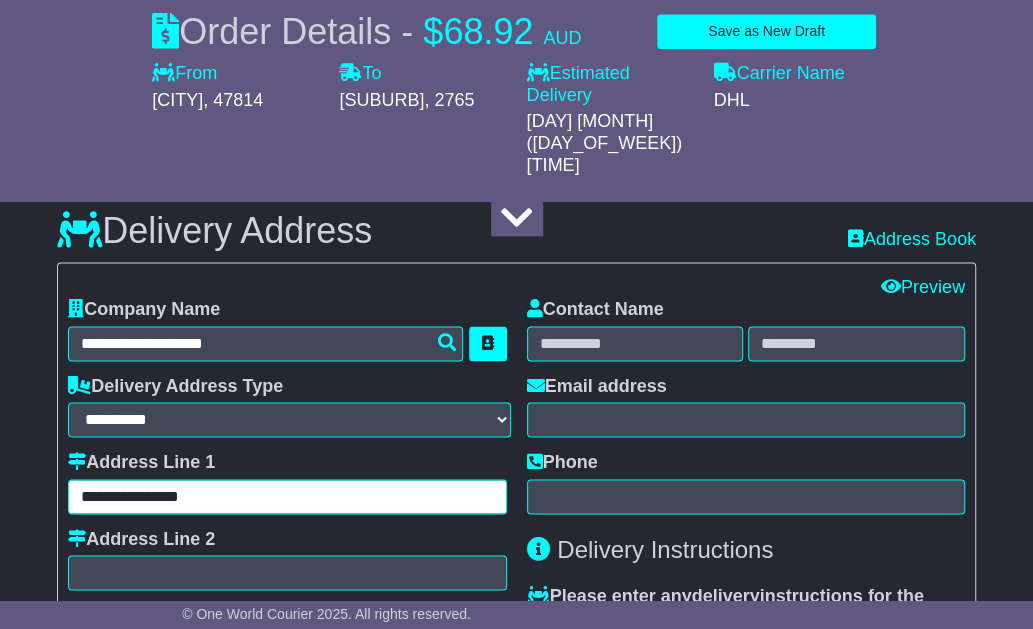 scroll, scrollTop: 1300, scrollLeft: 0, axis: vertical 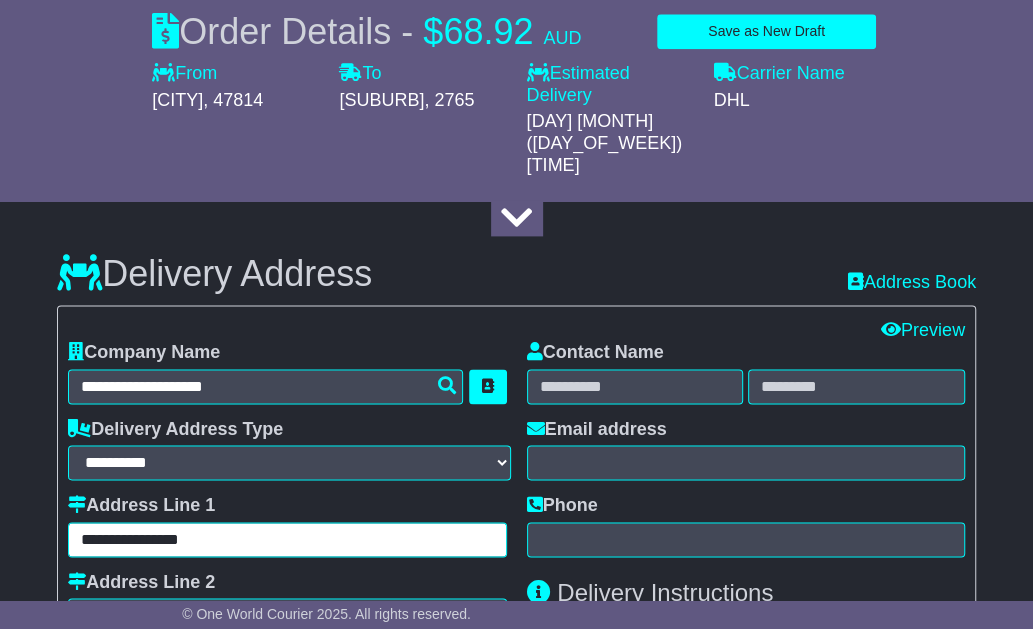 type on "**********" 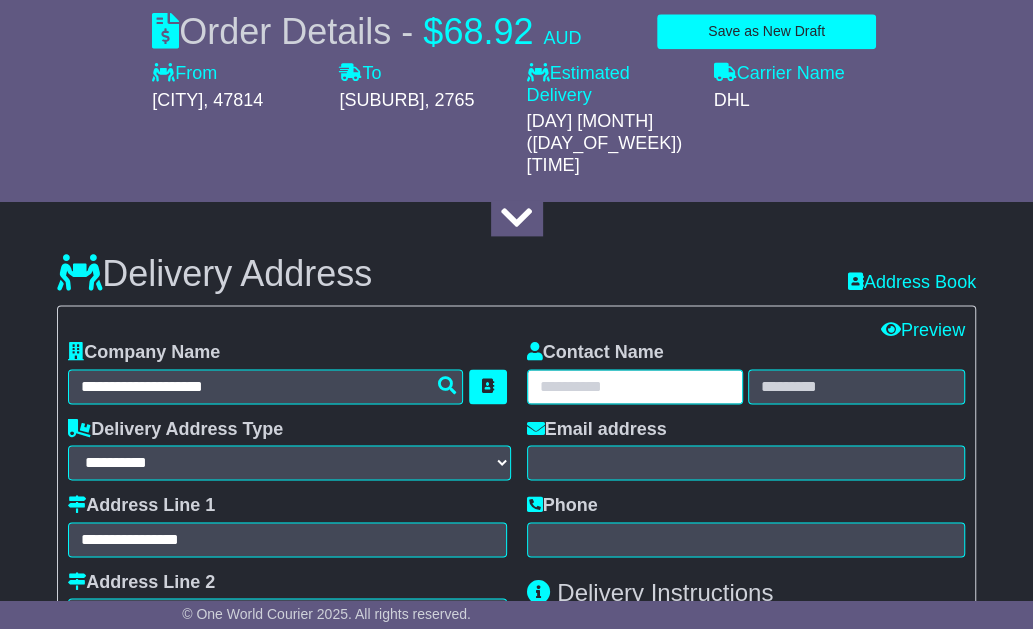 click at bounding box center [635, 386] 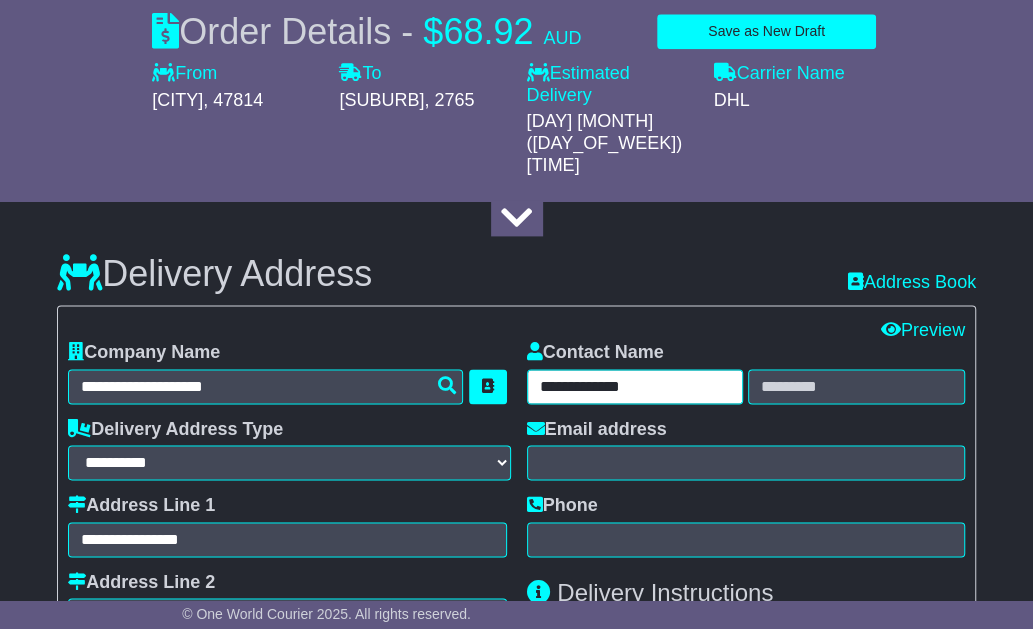 drag, startPoint x: 640, startPoint y: 334, endPoint x: 599, endPoint y: 347, distance: 43.011627 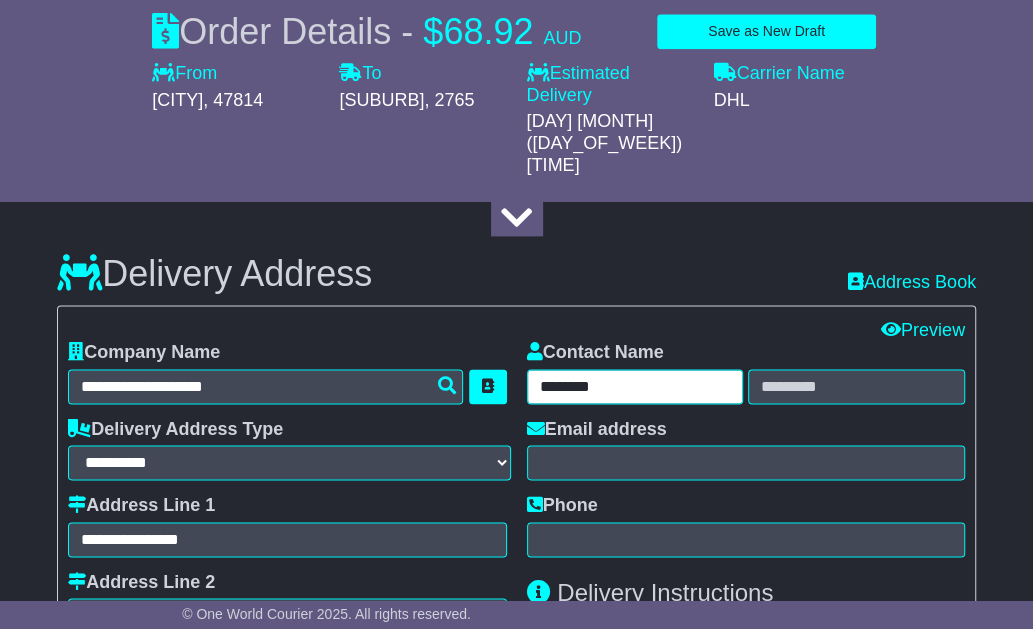 type on "*******" 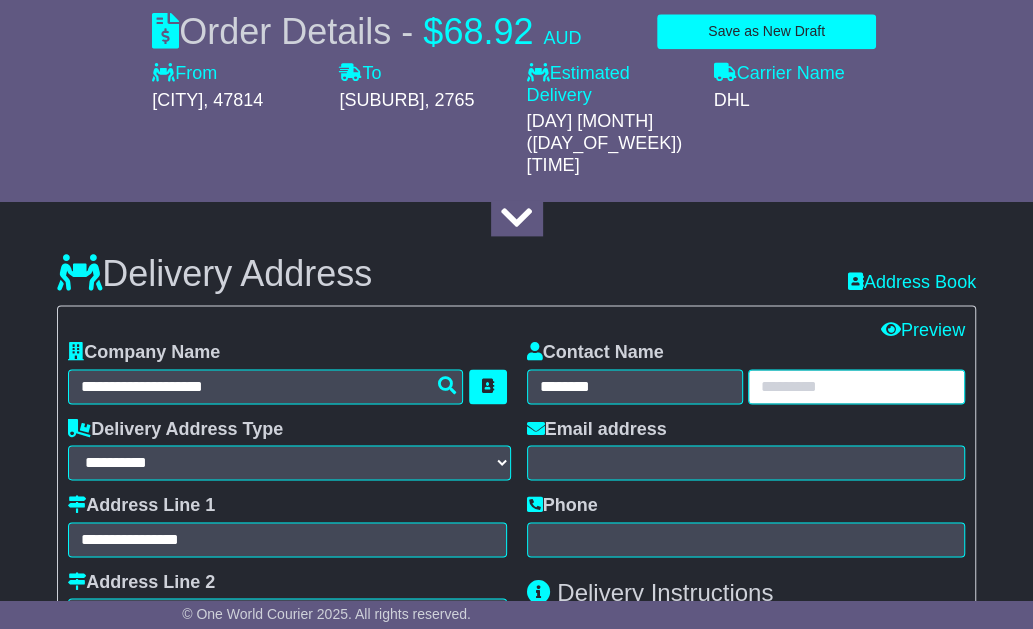 click at bounding box center [856, 386] 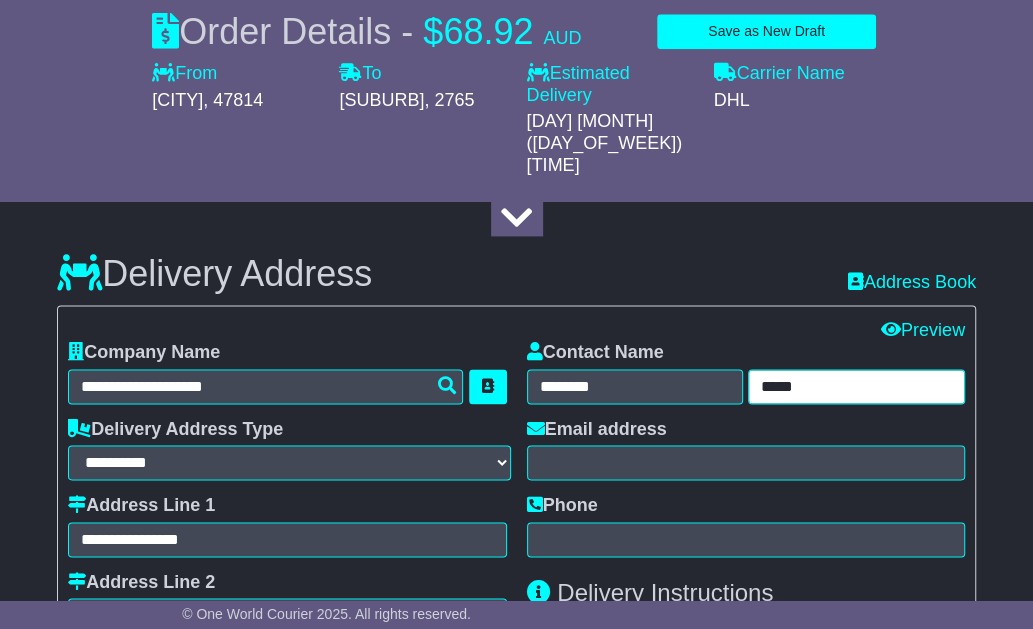 type on "*****" 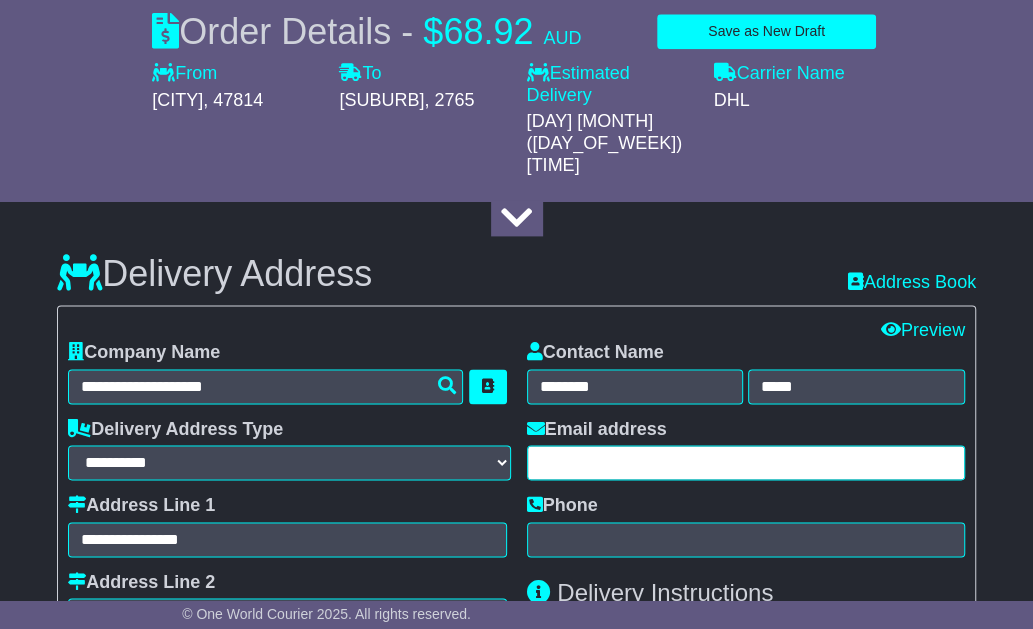 click at bounding box center (746, 462) 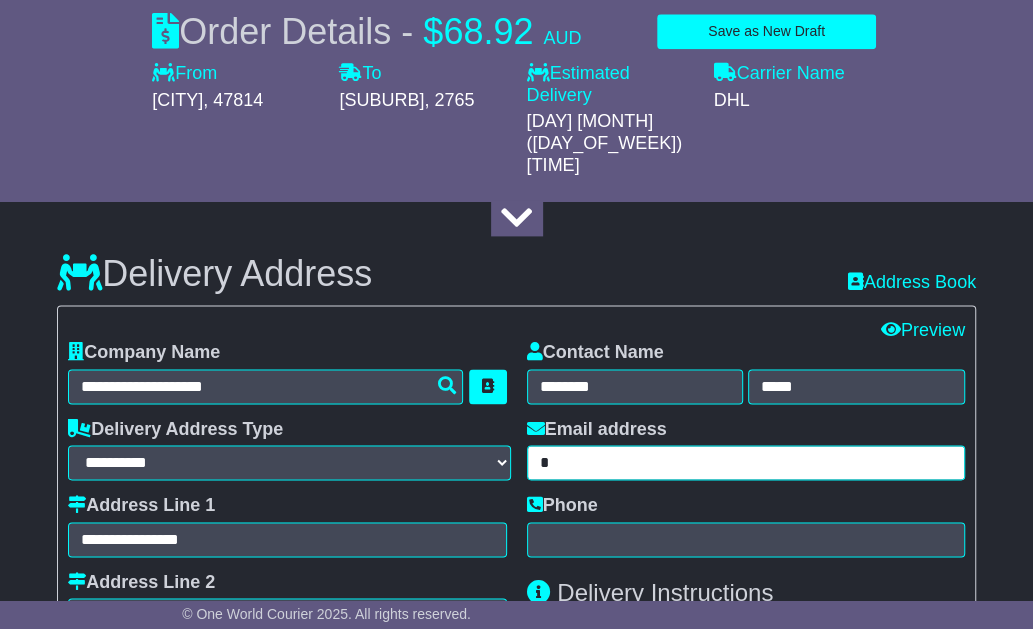 paste on "**********" 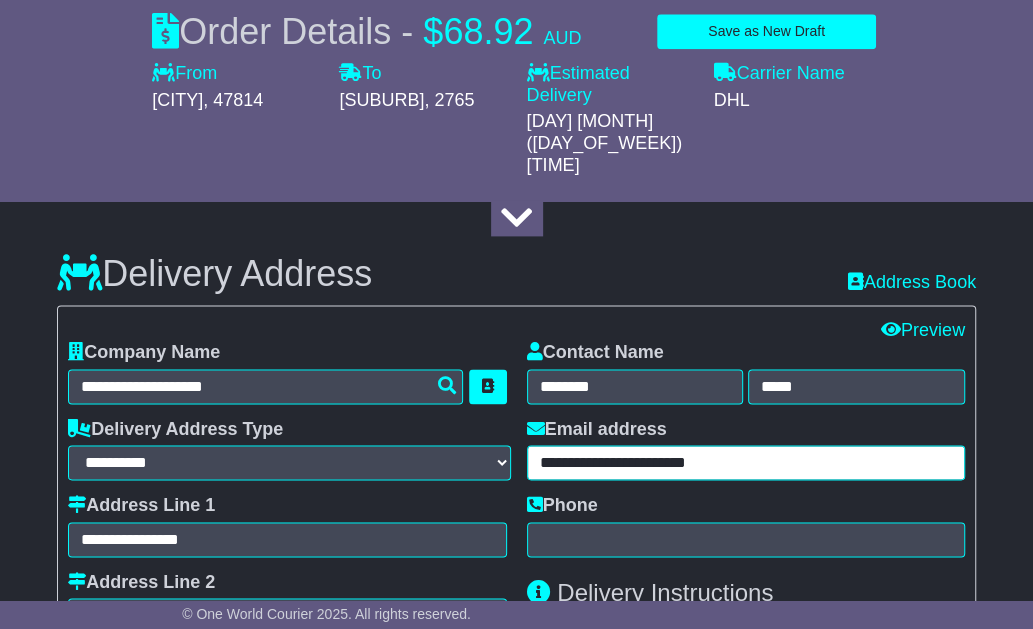 scroll, scrollTop: 1400, scrollLeft: 0, axis: vertical 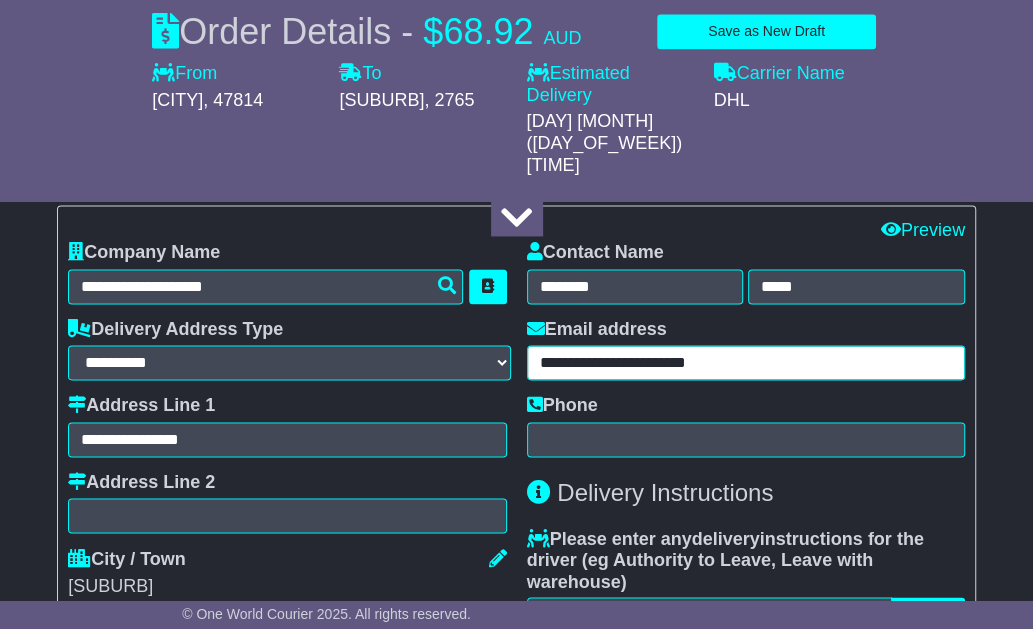 type on "**********" 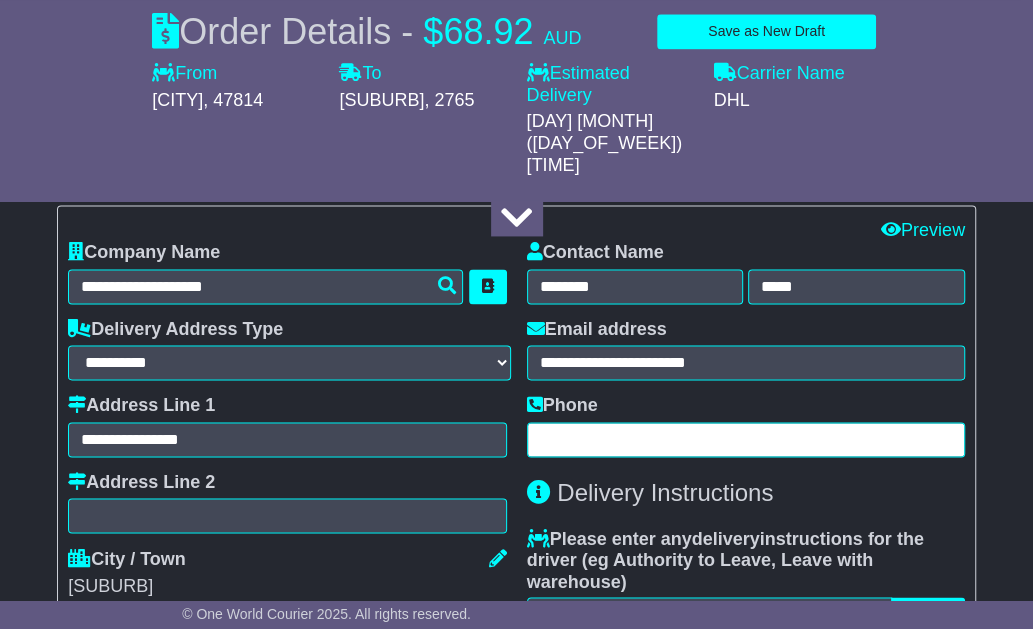 click at bounding box center [746, 439] 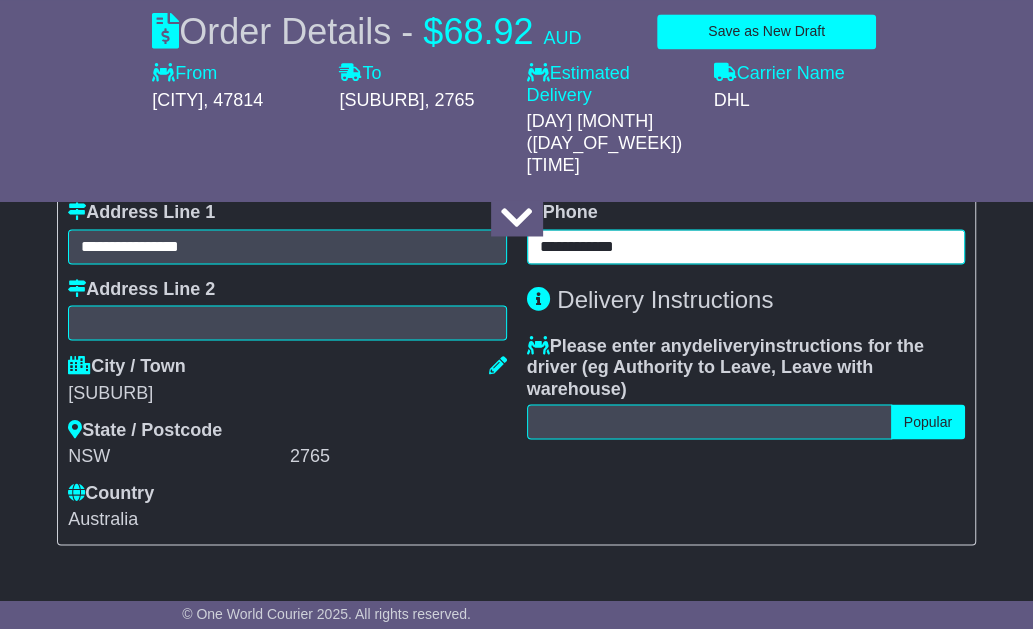 scroll, scrollTop: 1600, scrollLeft: 0, axis: vertical 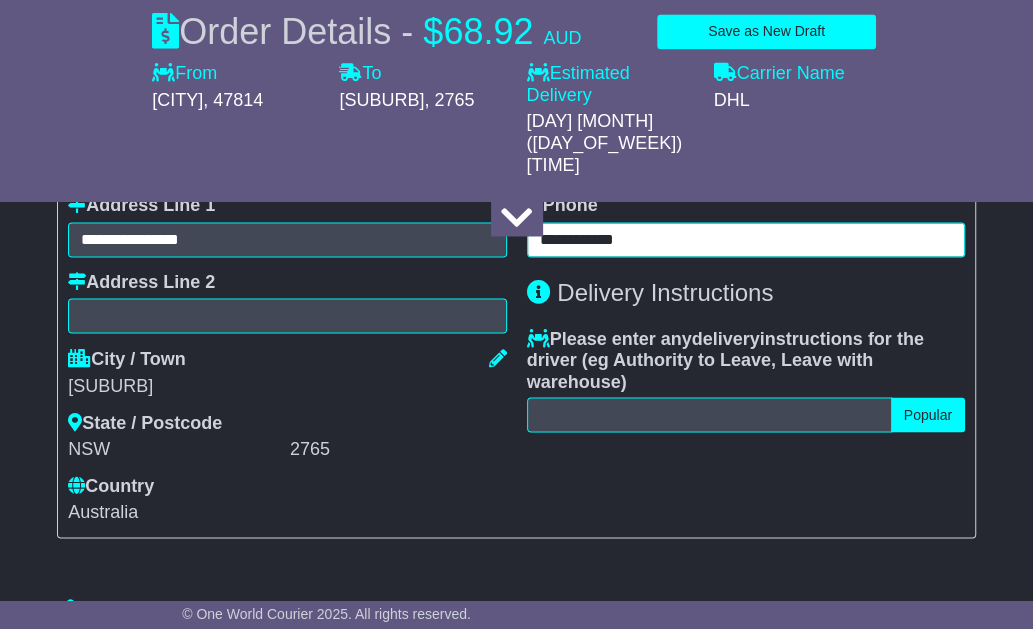 type on "**********" 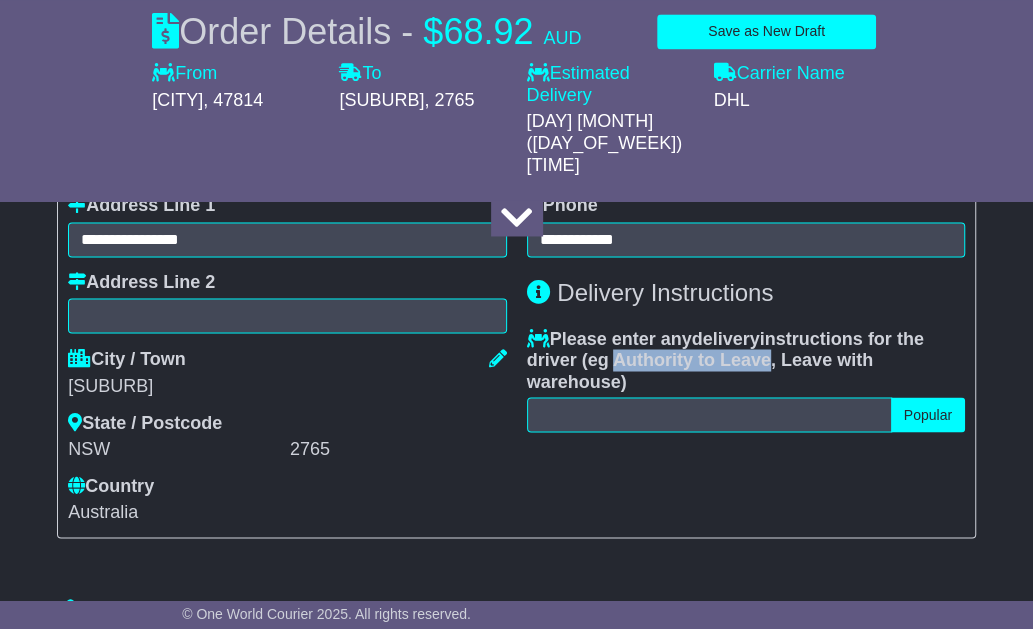drag, startPoint x: 770, startPoint y: 312, endPoint x: 610, endPoint y: 316, distance: 160.04999 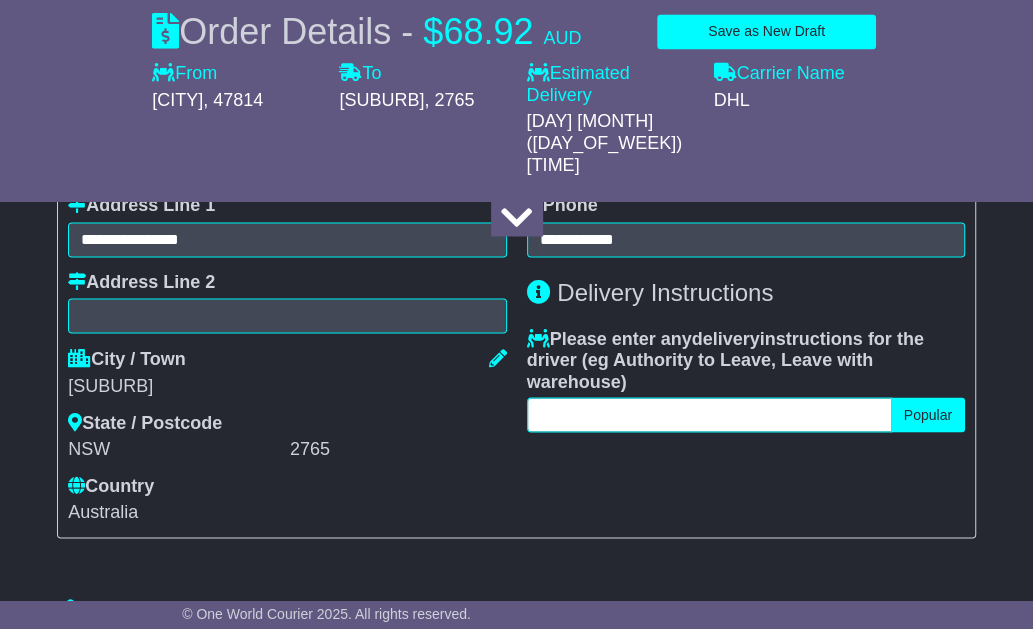 click at bounding box center [709, 414] 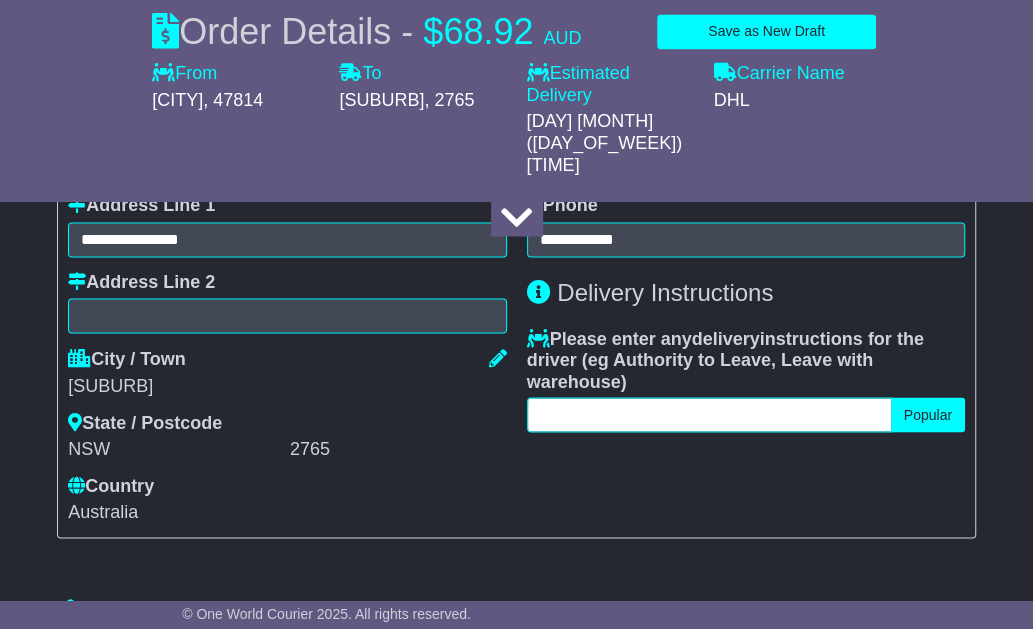 paste on "**********" 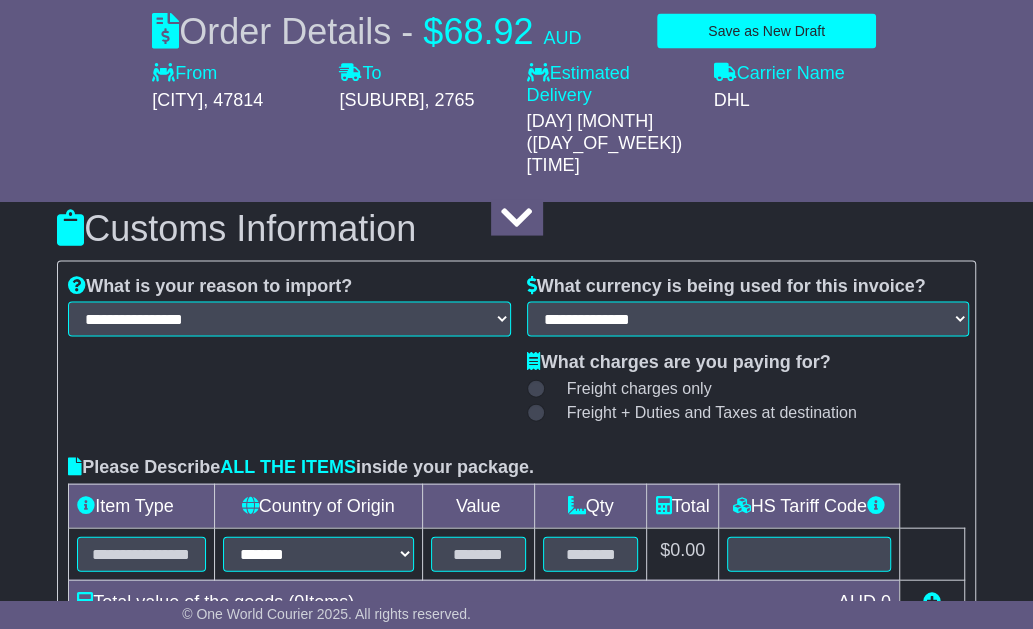 scroll, scrollTop: 2000, scrollLeft: 0, axis: vertical 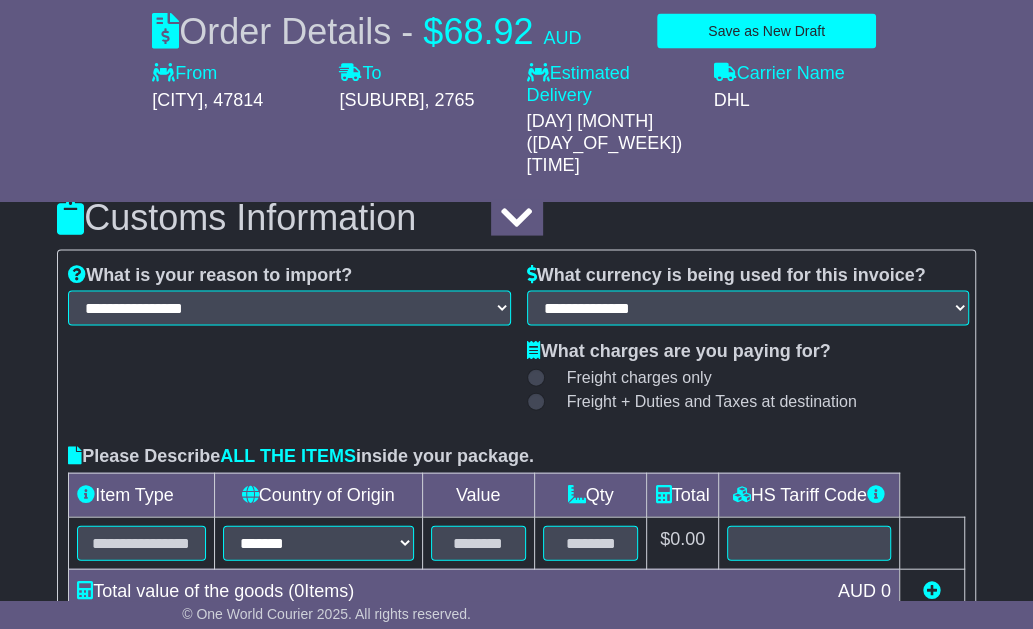 type on "**********" 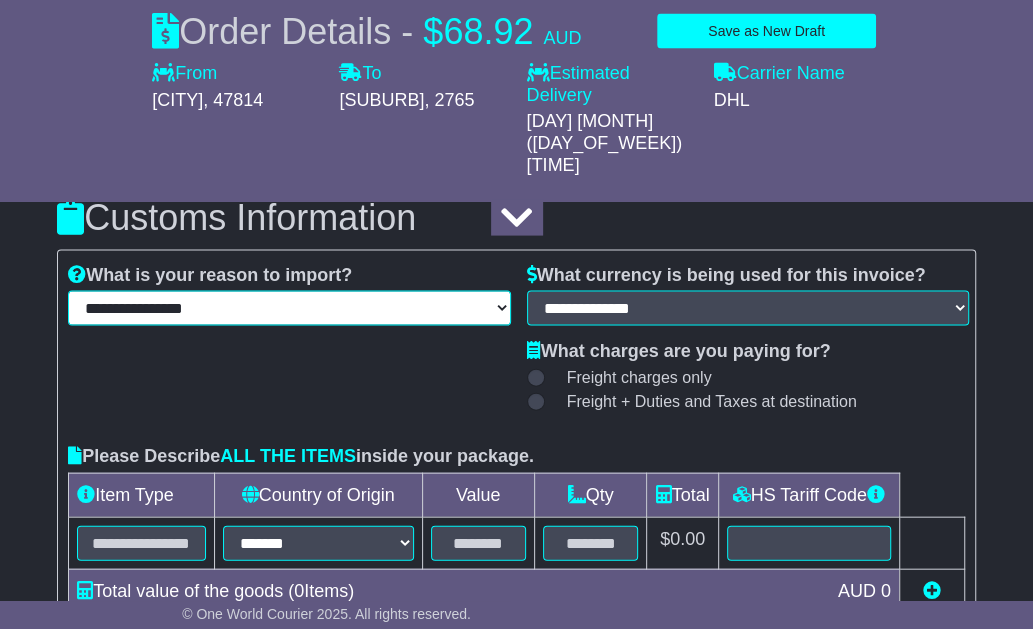 click on "**********" at bounding box center (289, 308) 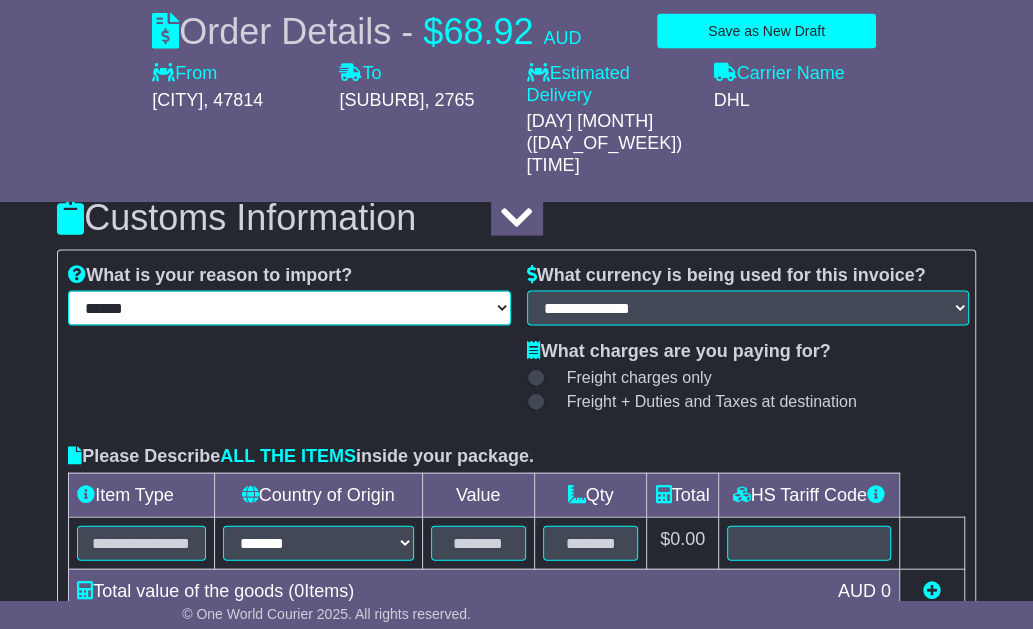 click on "**********" at bounding box center (289, 308) 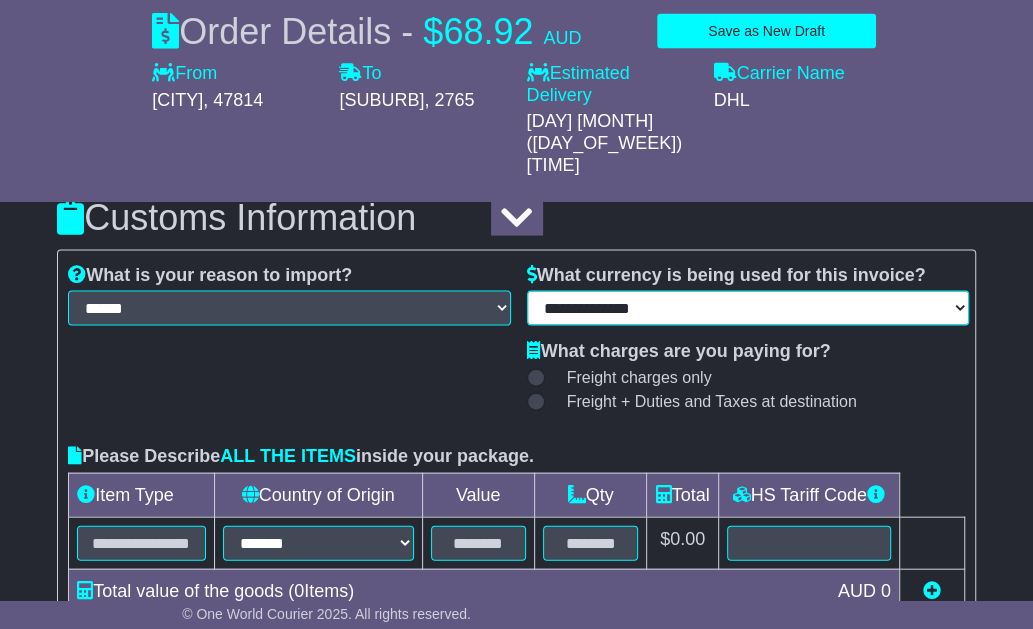 click on "**********" at bounding box center (748, 308) 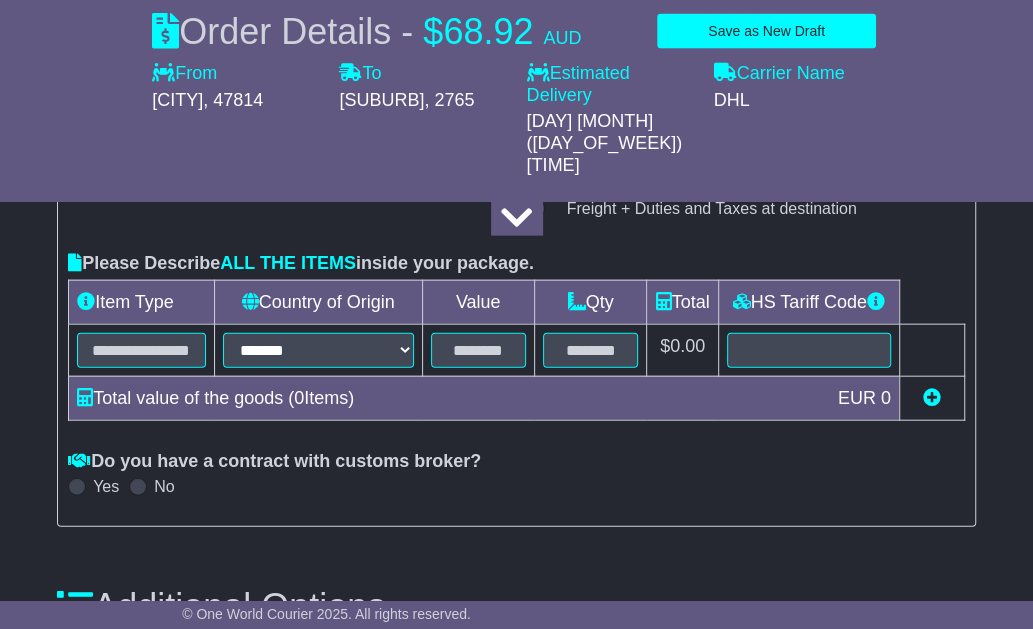 scroll, scrollTop: 2200, scrollLeft: 0, axis: vertical 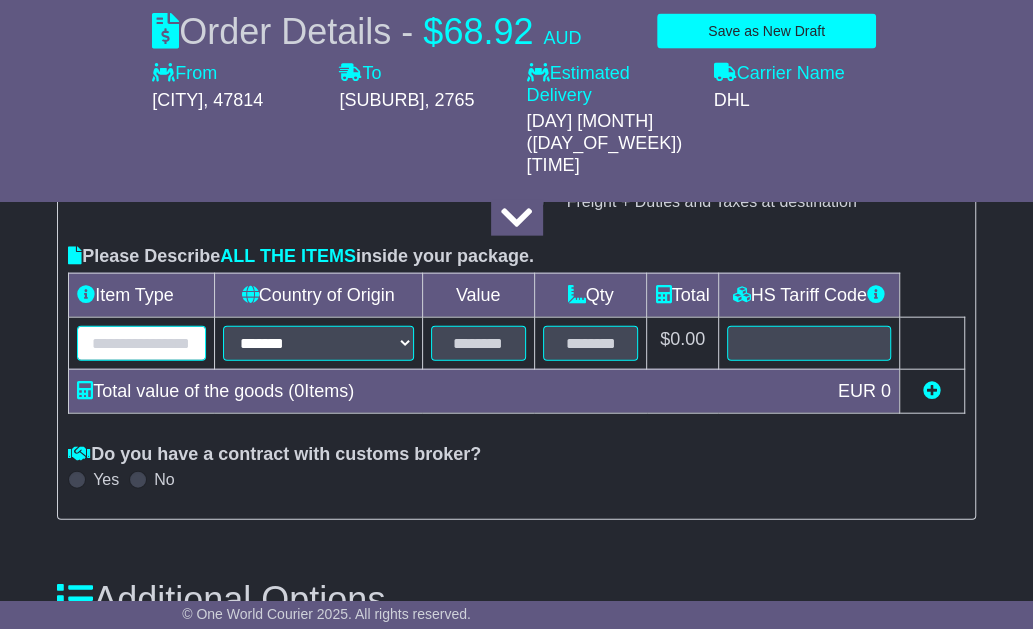 click at bounding box center [141, 343] 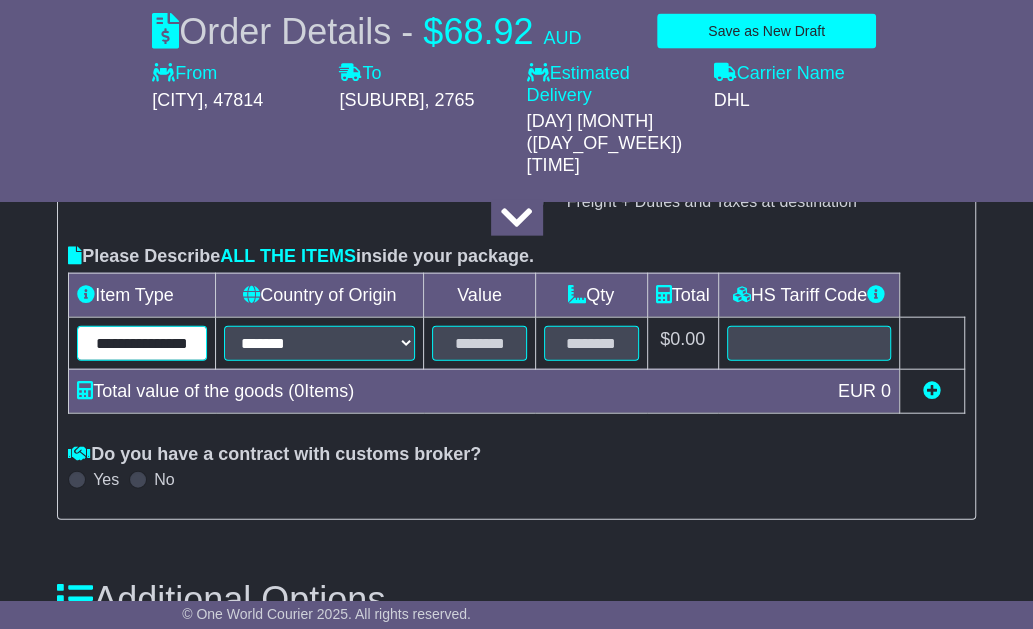 scroll, scrollTop: 0, scrollLeft: 9, axis: horizontal 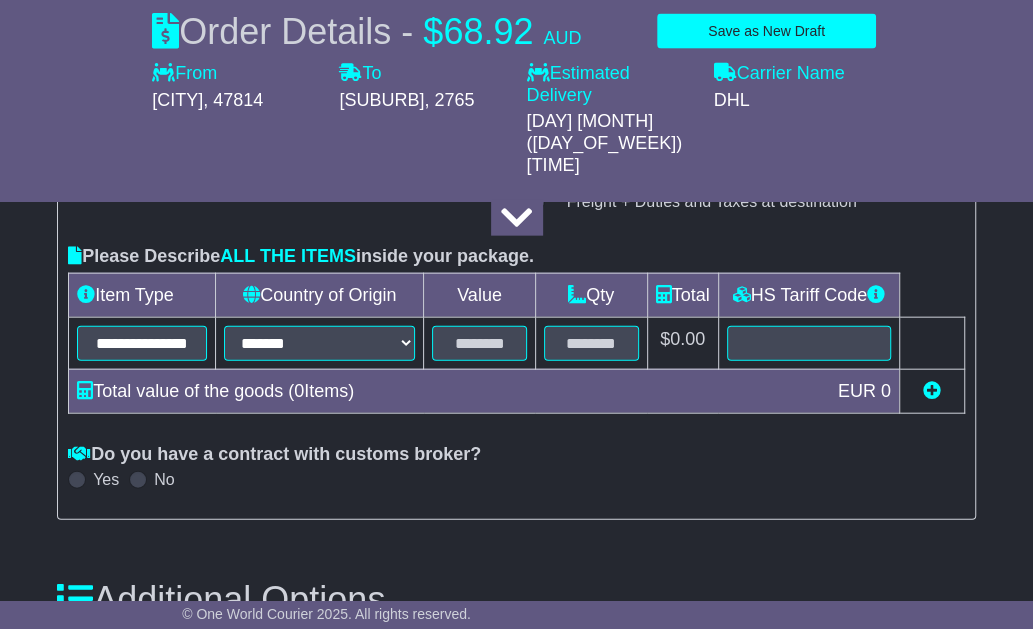 click on "Do you have a contract with customs broker?" at bounding box center [274, 455] 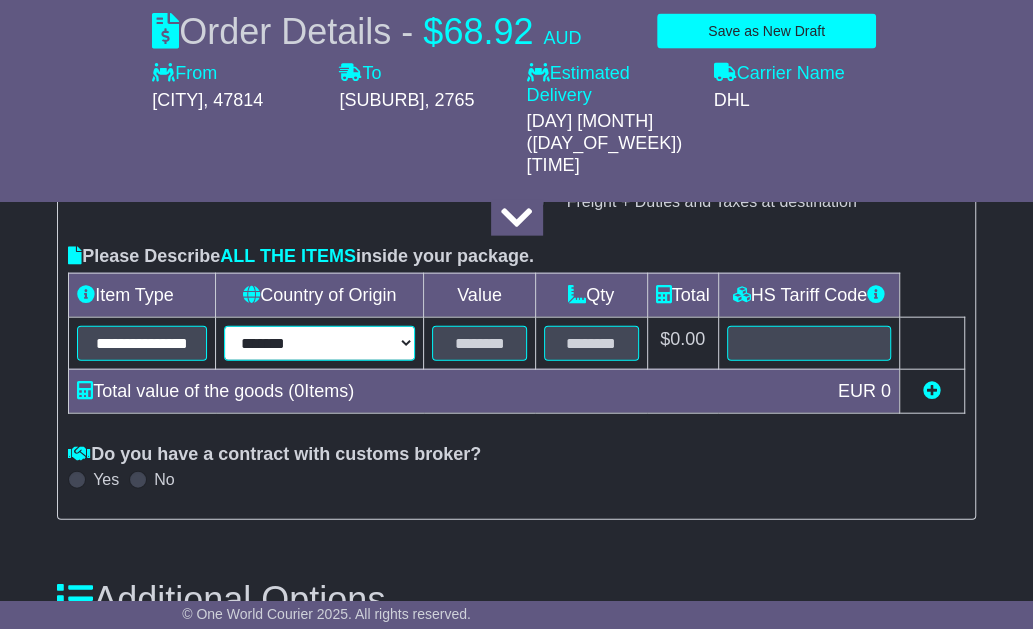click on "**********" at bounding box center (319, 343) 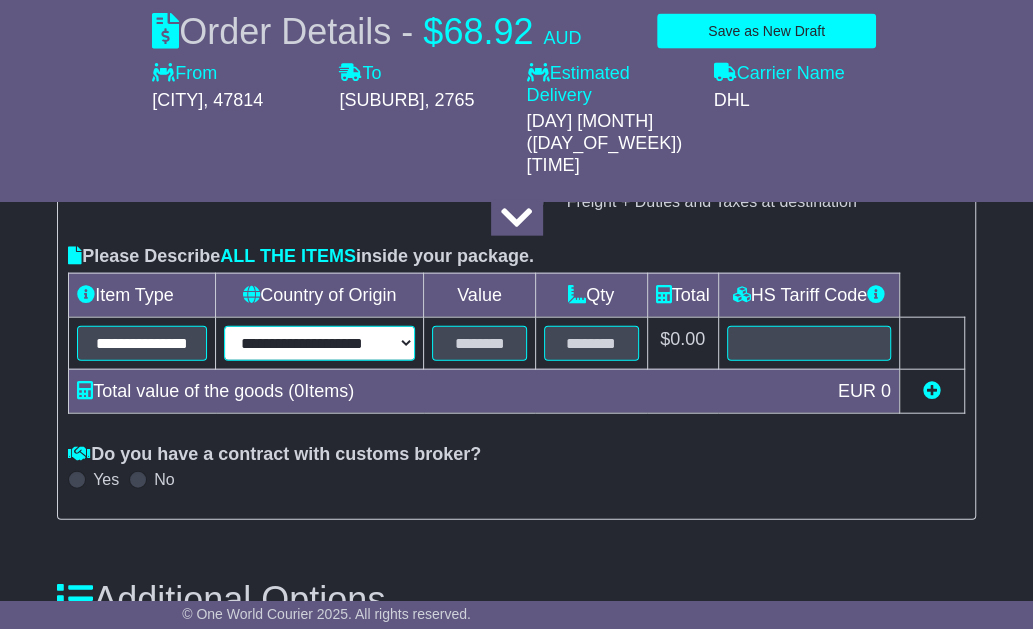 click on "**********" at bounding box center (319, 343) 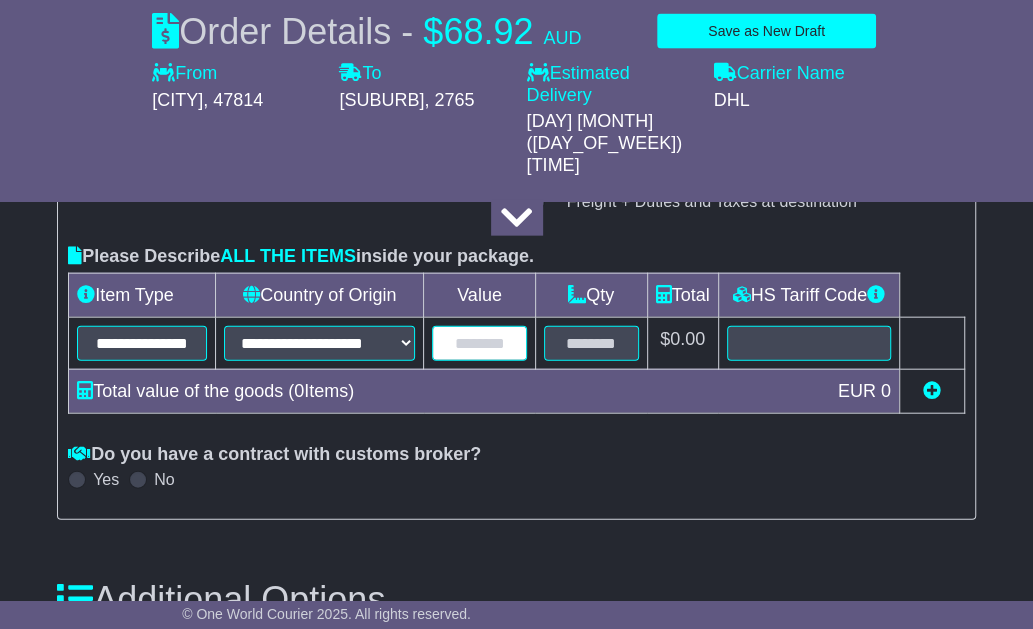 click at bounding box center (479, 343) 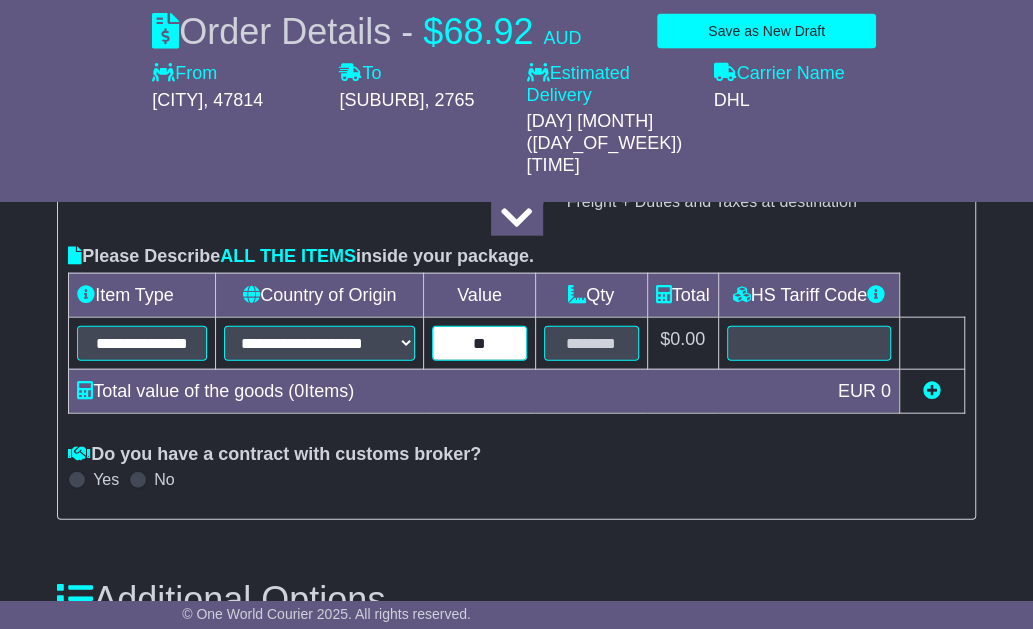 type on "**" 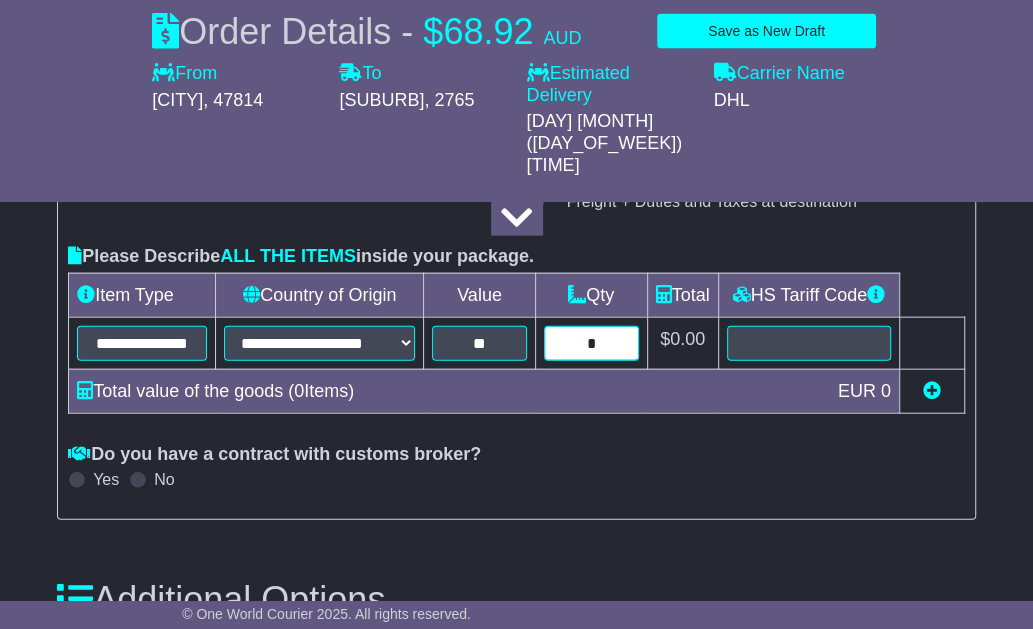 type on "*" 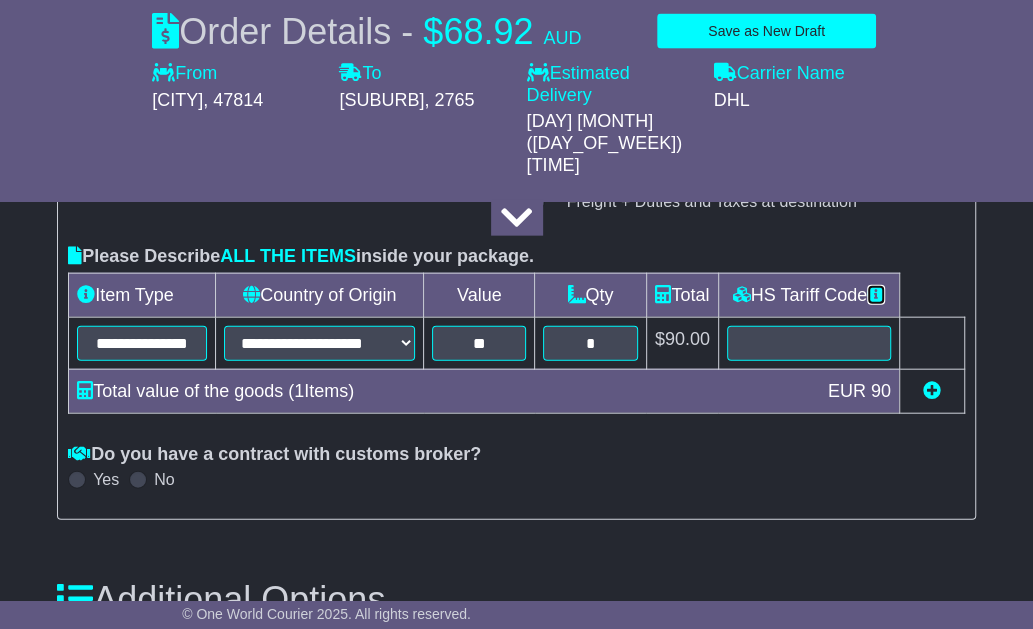 click at bounding box center (876, 294) 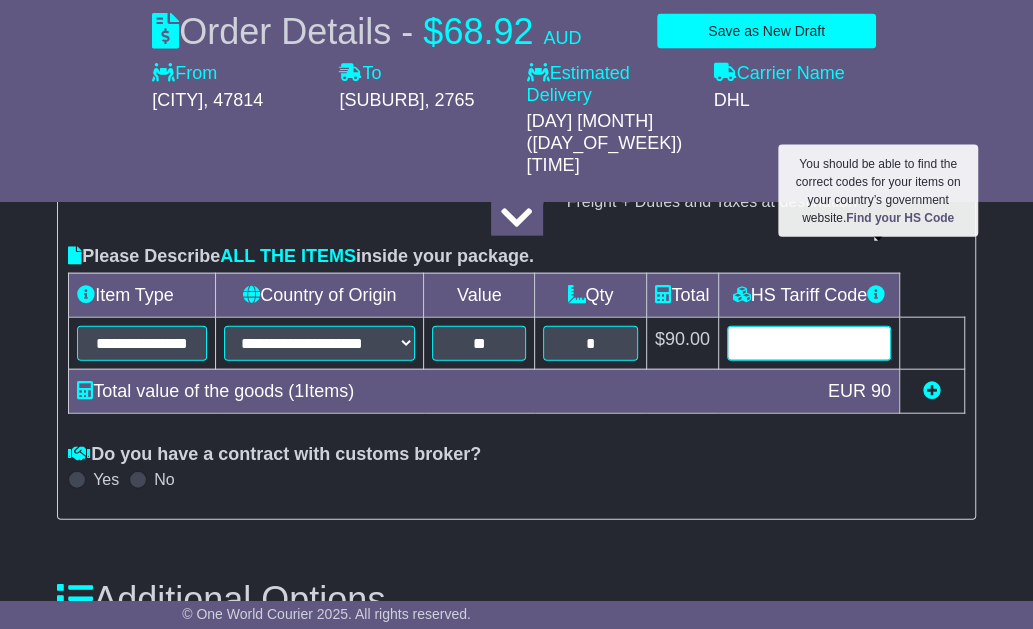click at bounding box center (809, 343) 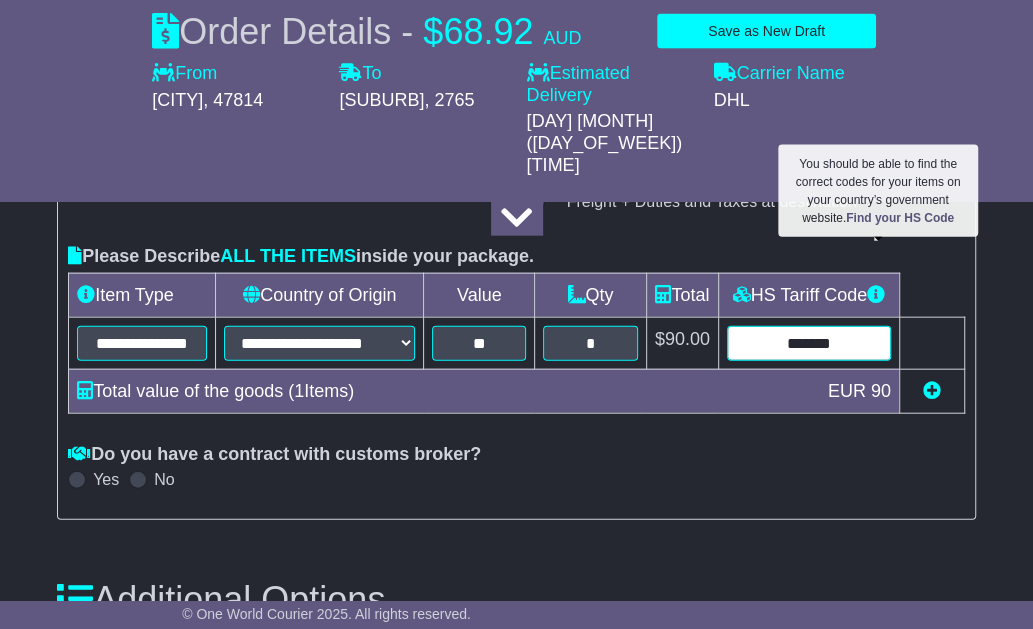 drag, startPoint x: 840, startPoint y: 296, endPoint x: 764, endPoint y: 305, distance: 76.53104 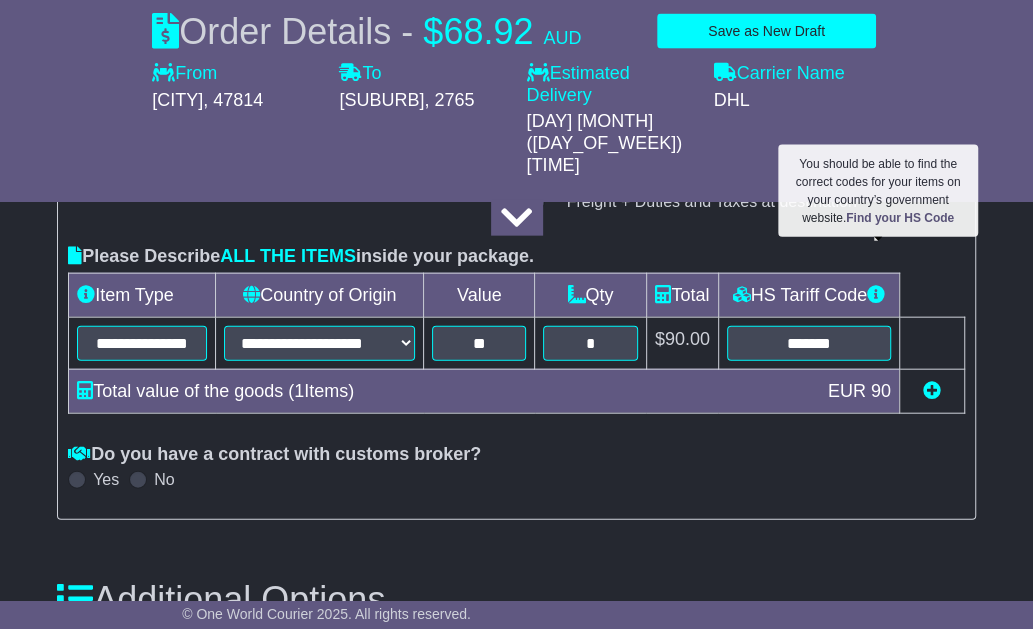 click on "Yes
No" at bounding box center [516, 479] 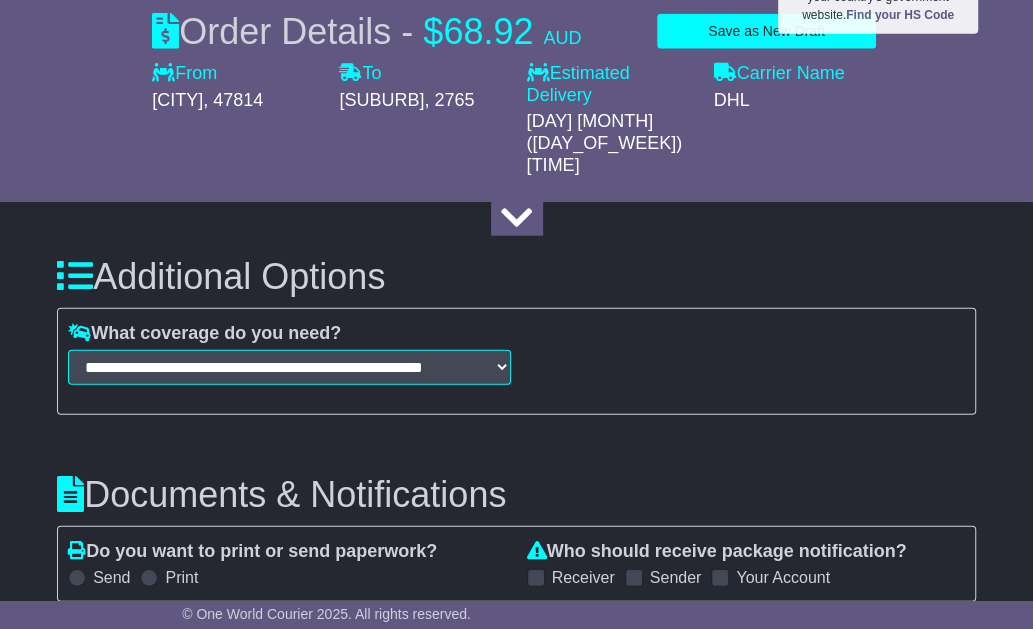 scroll, scrollTop: 2700, scrollLeft: 0, axis: vertical 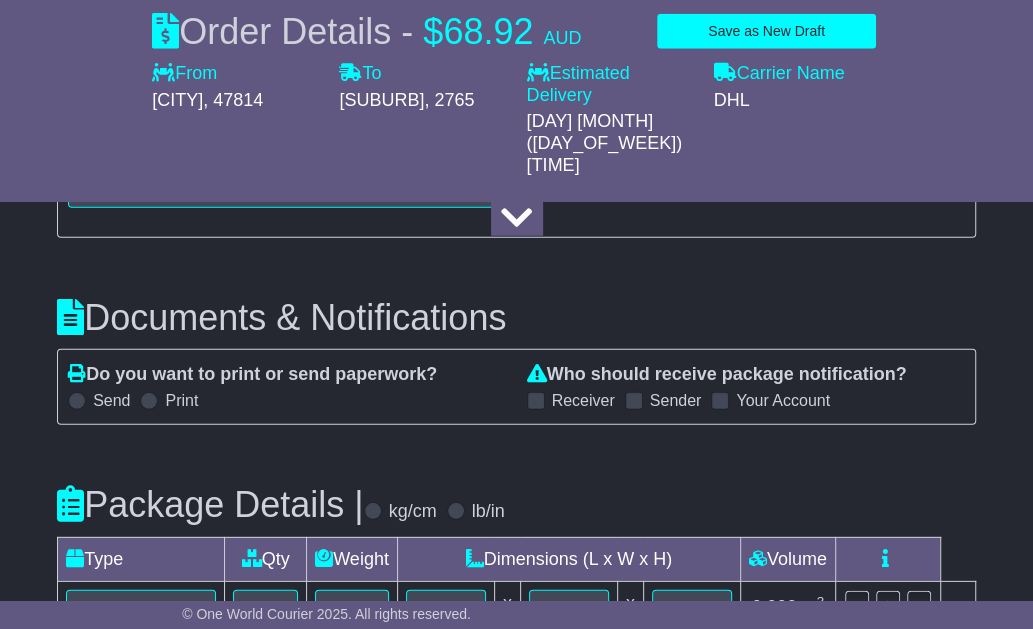 click on "Send" at bounding box center [99, 400] 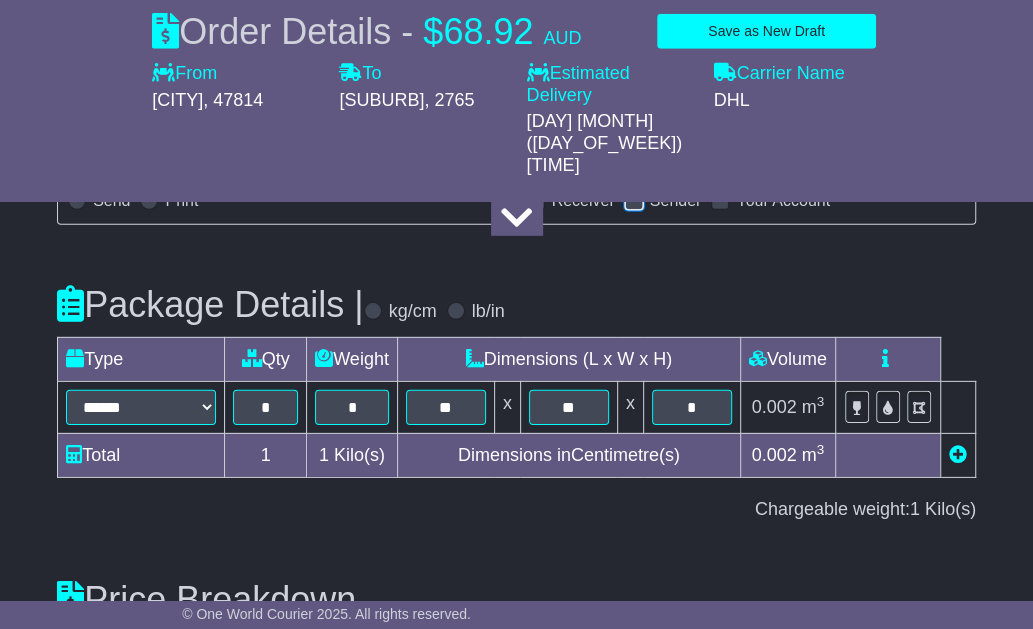 scroll, scrollTop: 2700, scrollLeft: 0, axis: vertical 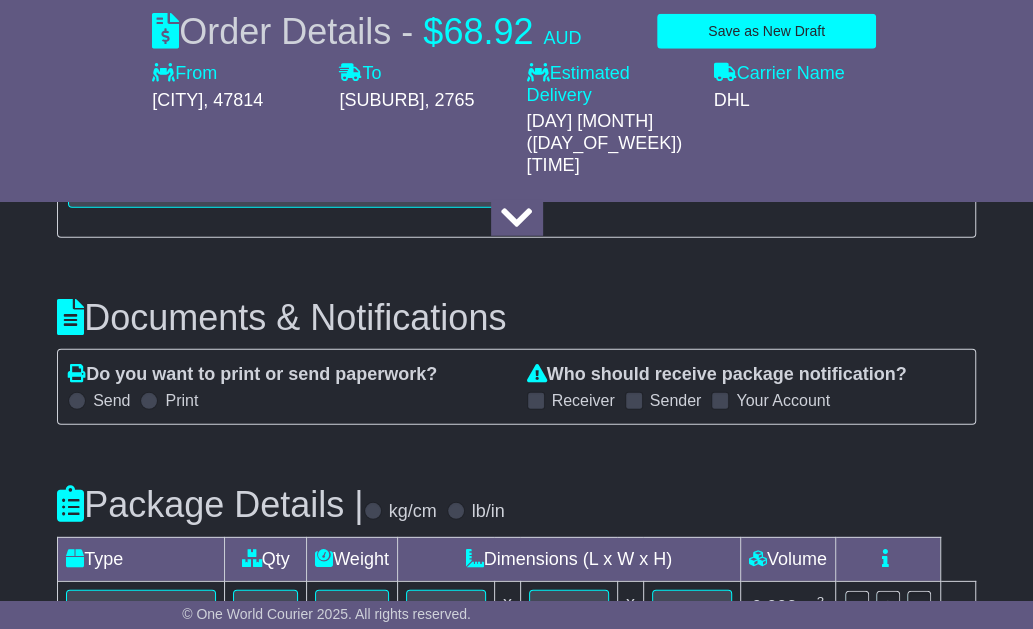 click at bounding box center [536, 401] 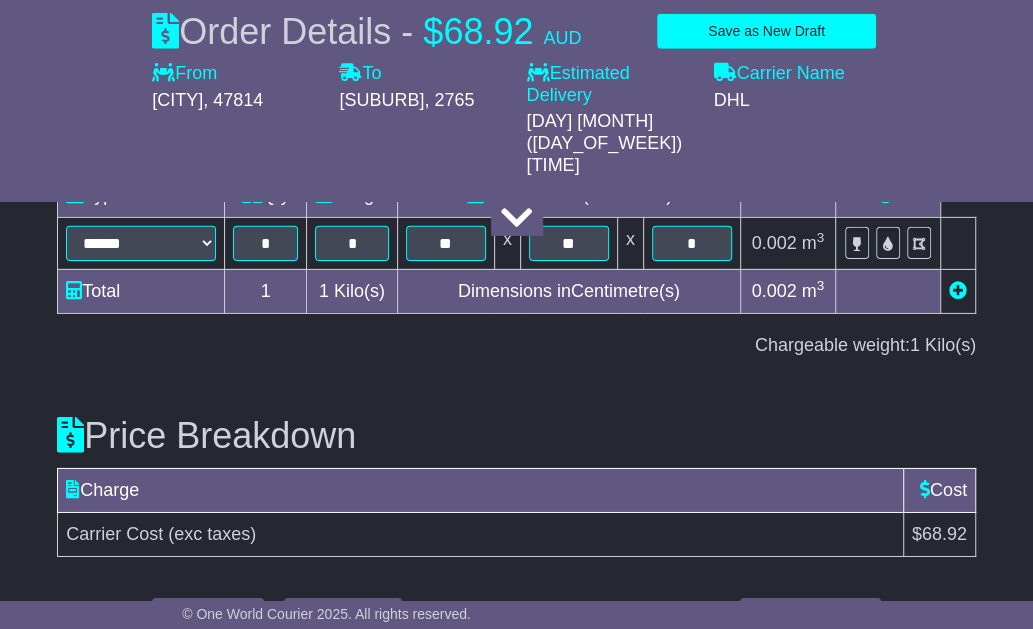 scroll, scrollTop: 3071, scrollLeft: 0, axis: vertical 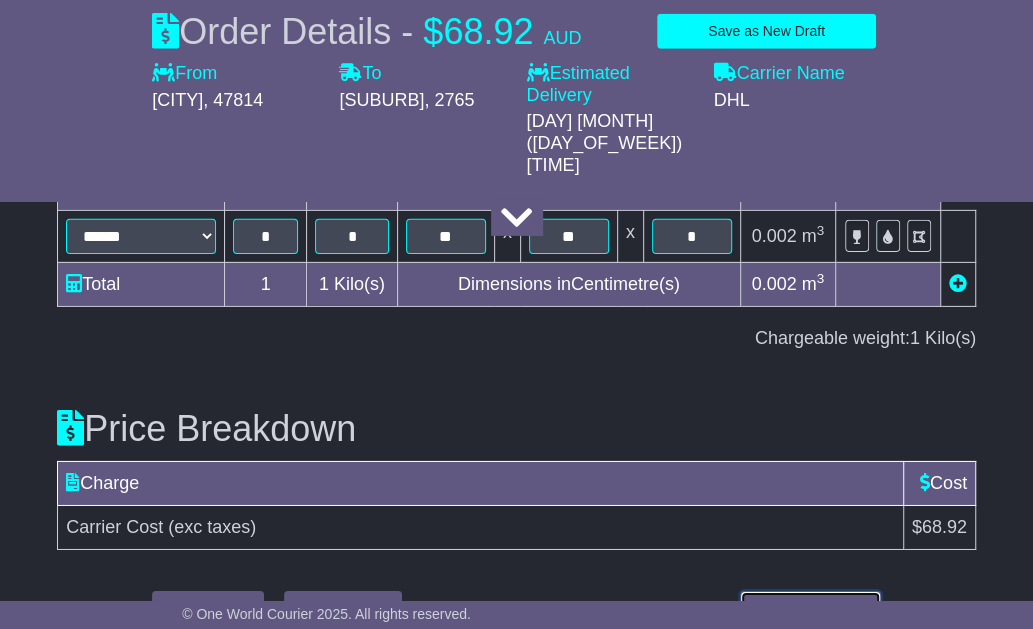 click on "Submit Your Order" at bounding box center (810, 608) 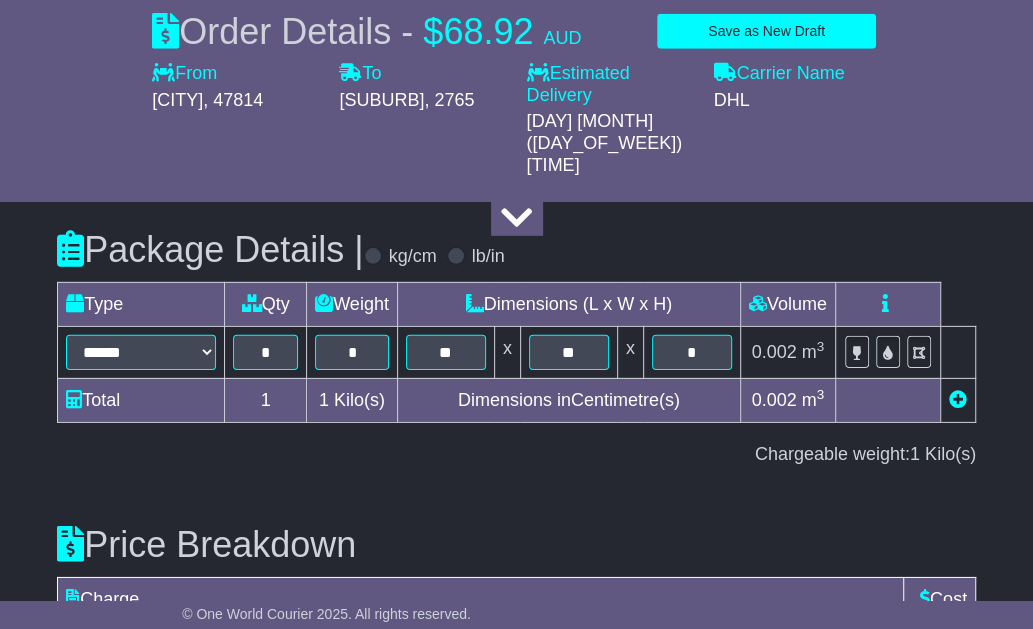 scroll, scrollTop: 3071, scrollLeft: 0, axis: vertical 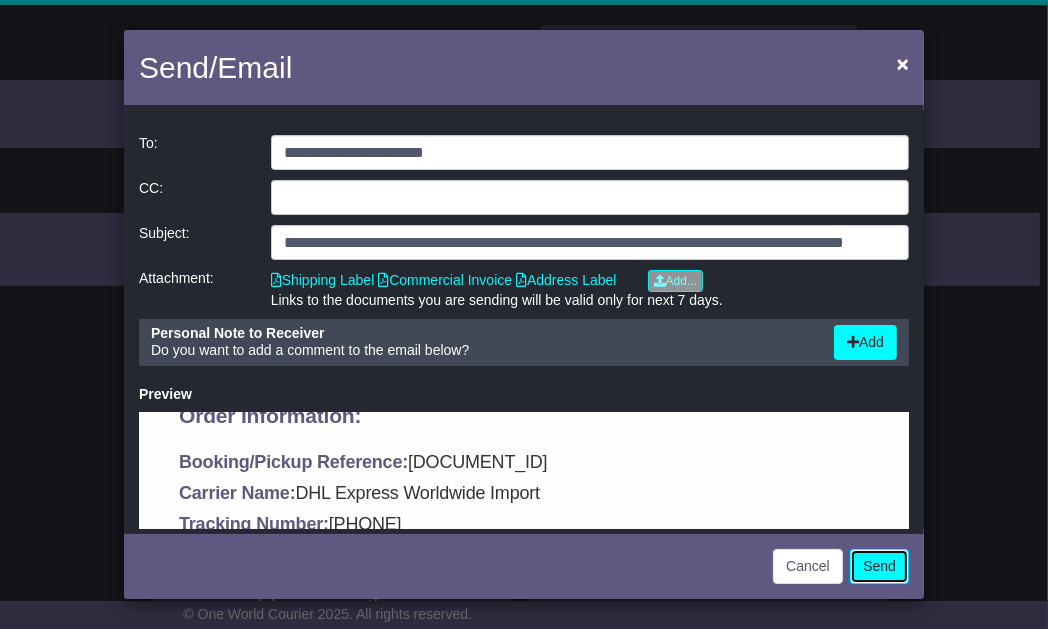 click on "Send" 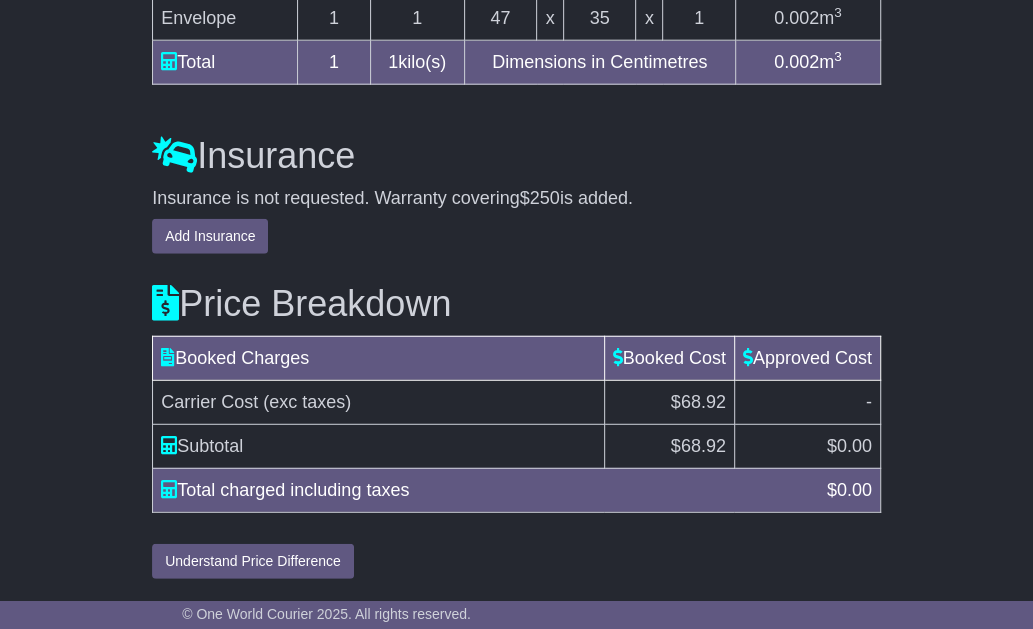scroll, scrollTop: 2520, scrollLeft: 0, axis: vertical 